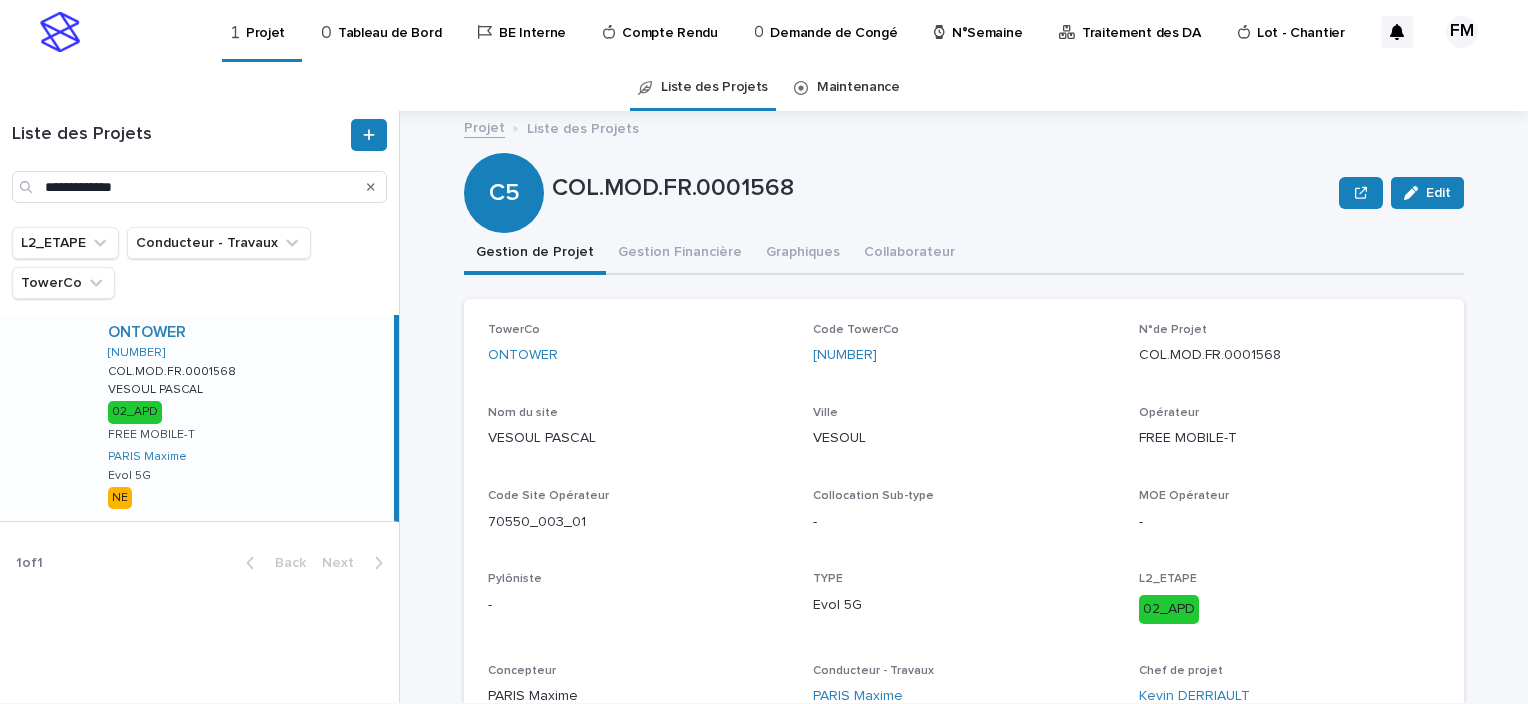 scroll, scrollTop: 0, scrollLeft: 0, axis: both 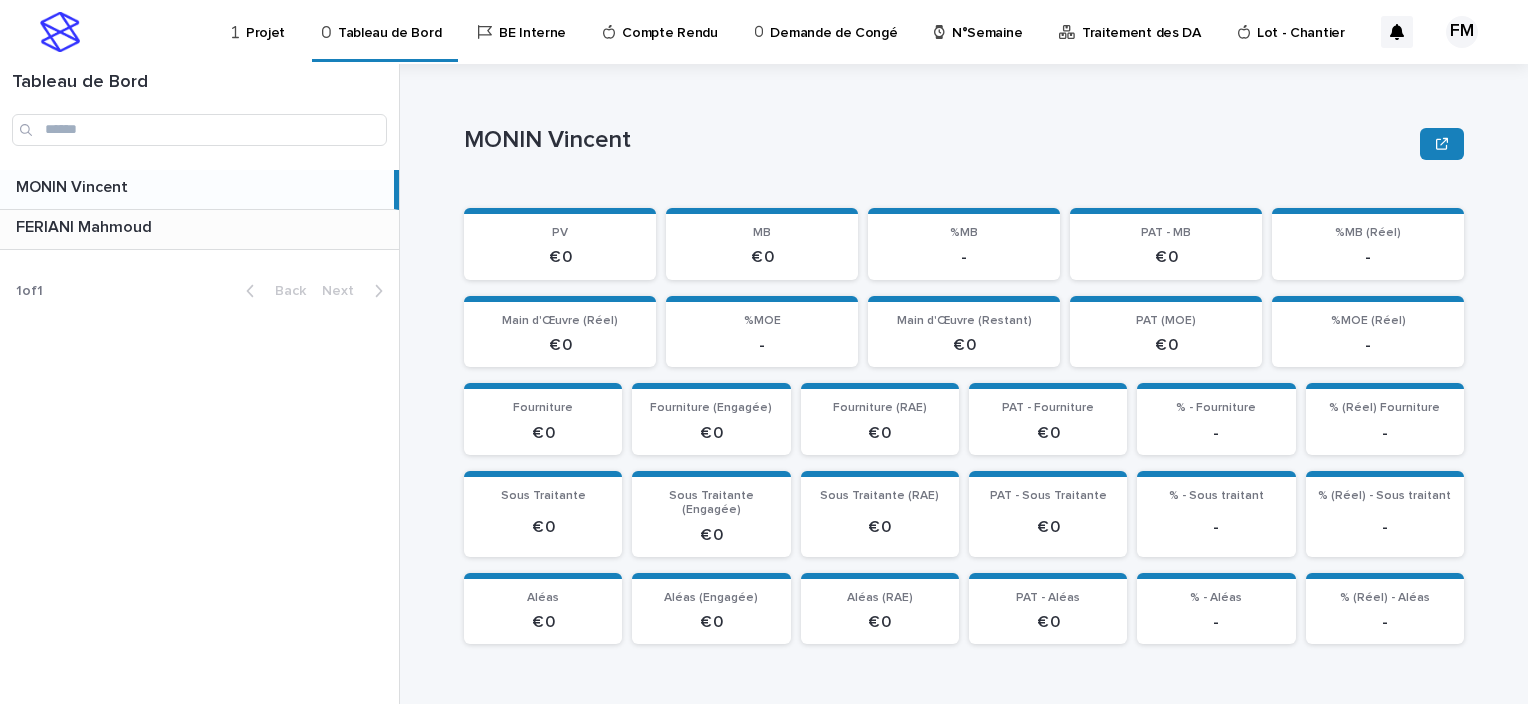 click at bounding box center [203, 227] 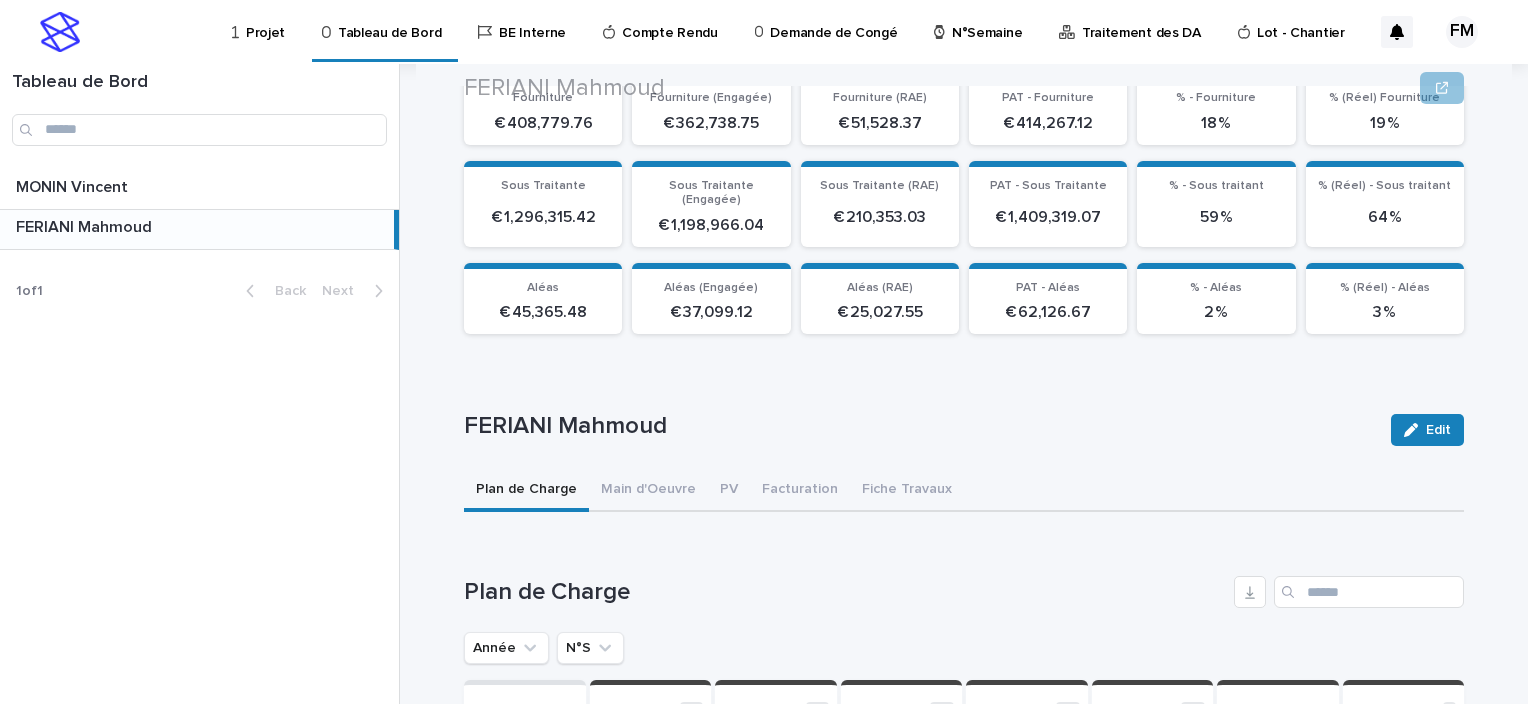scroll, scrollTop: 544, scrollLeft: 0, axis: vertical 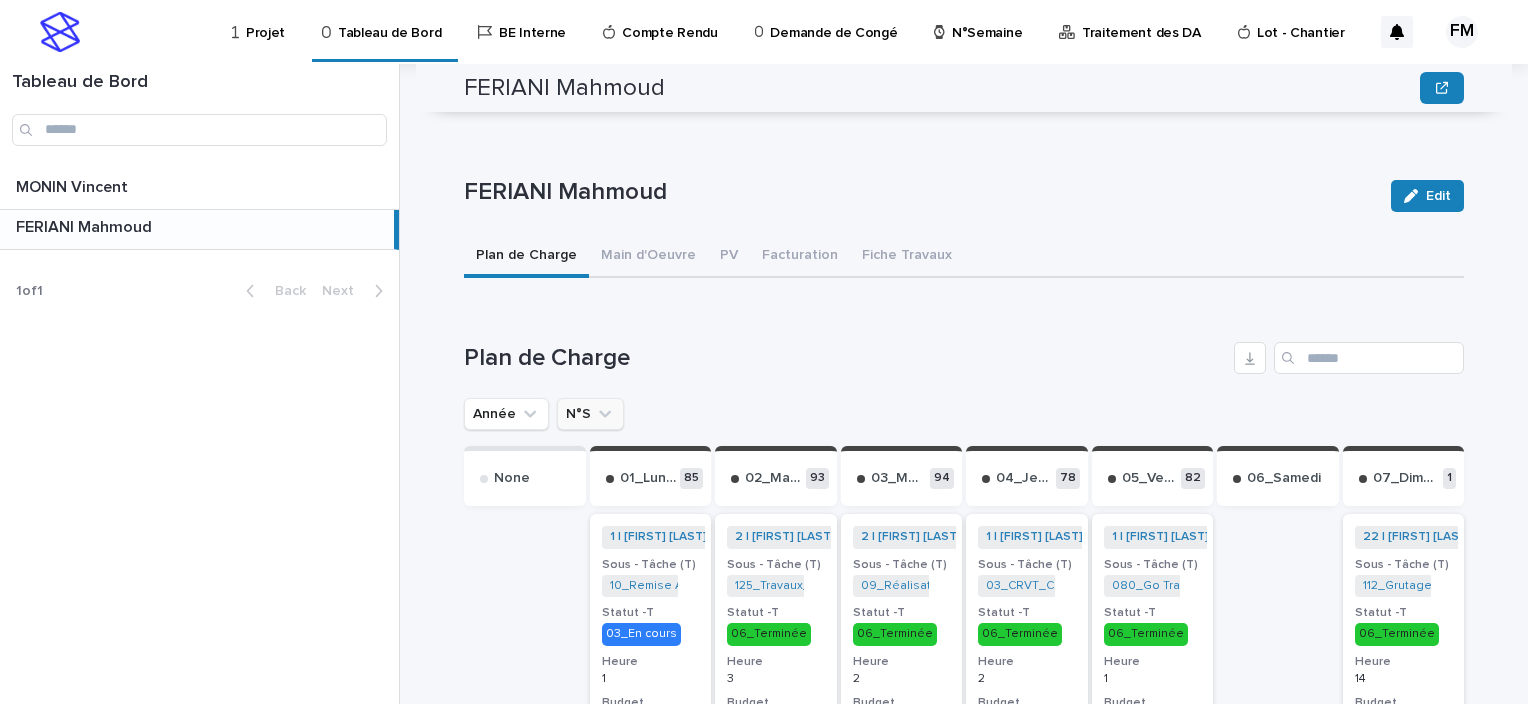 click 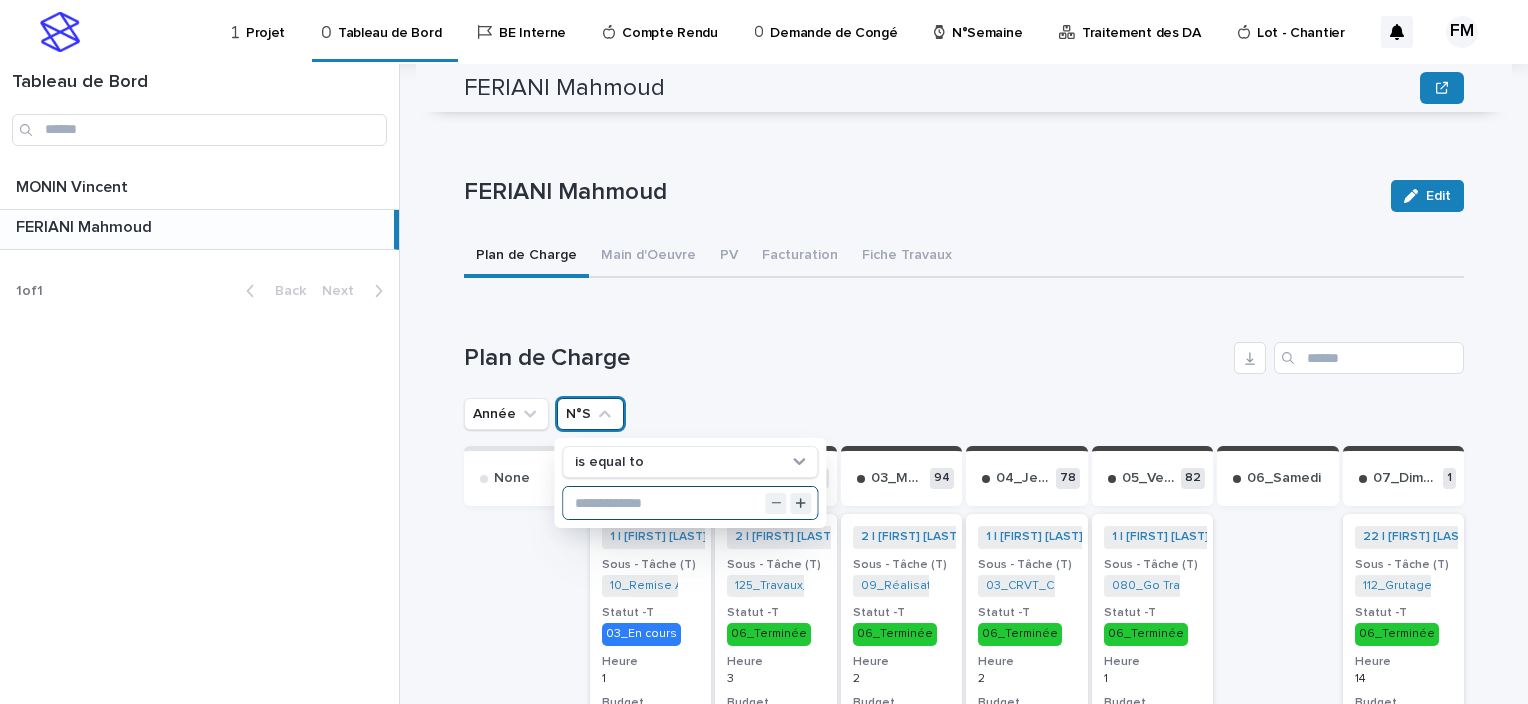 click at bounding box center [690, 503] 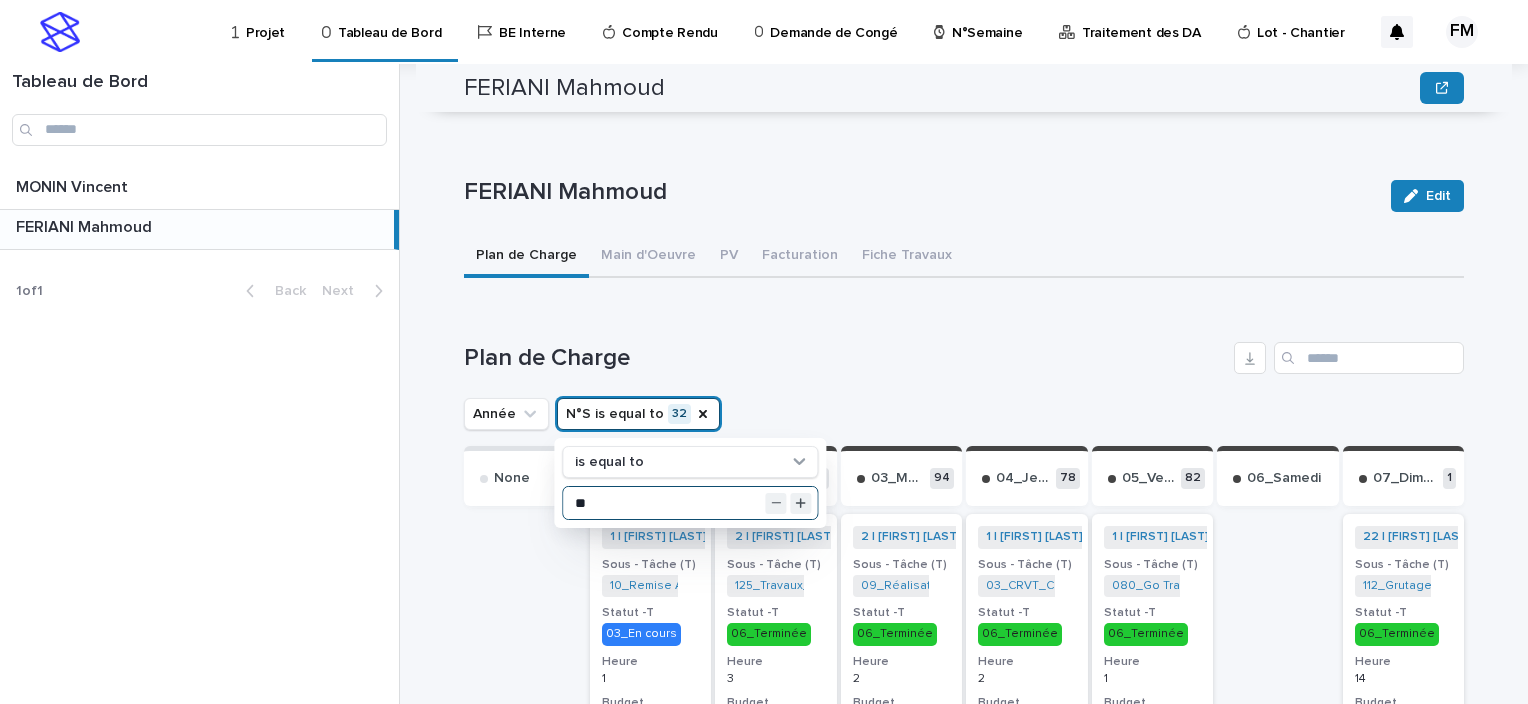 type on "**" 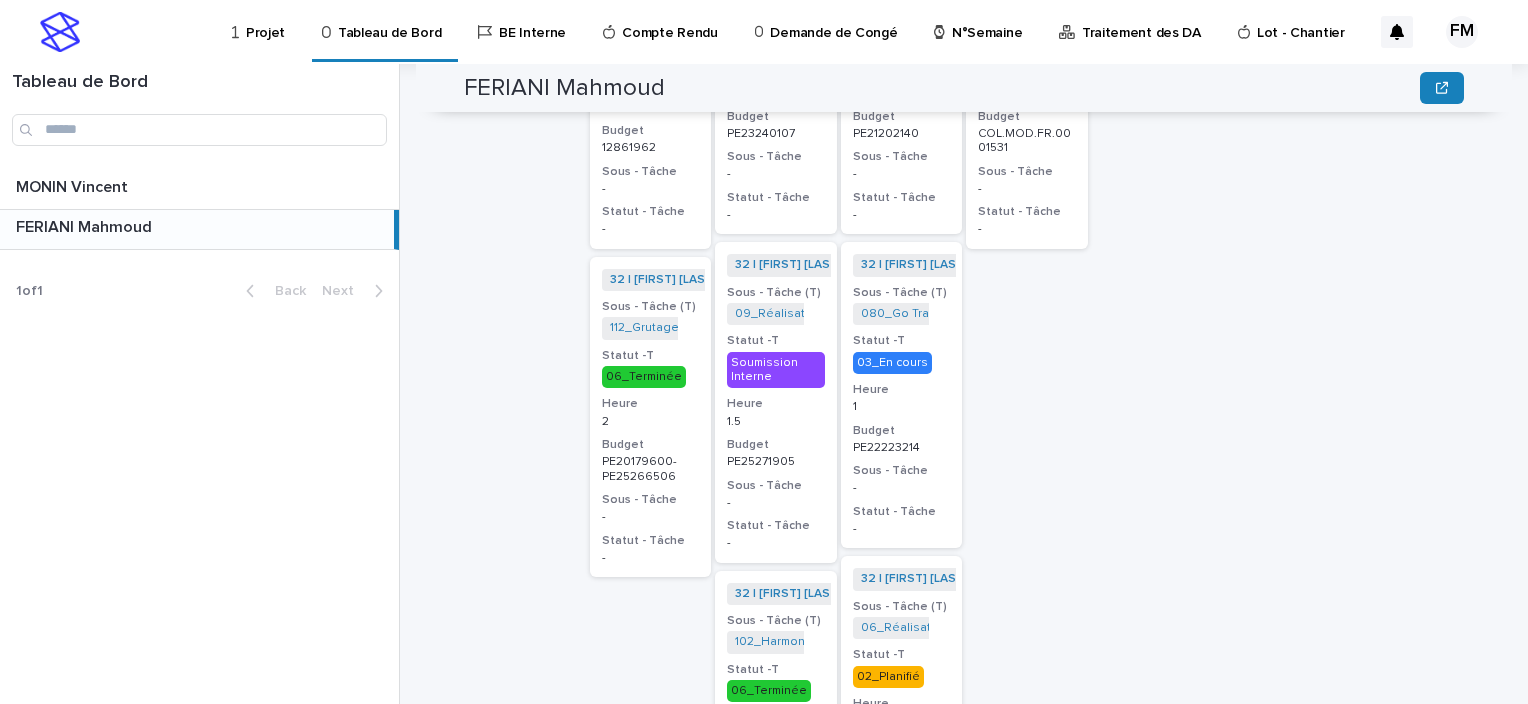 scroll, scrollTop: 1544, scrollLeft: 0, axis: vertical 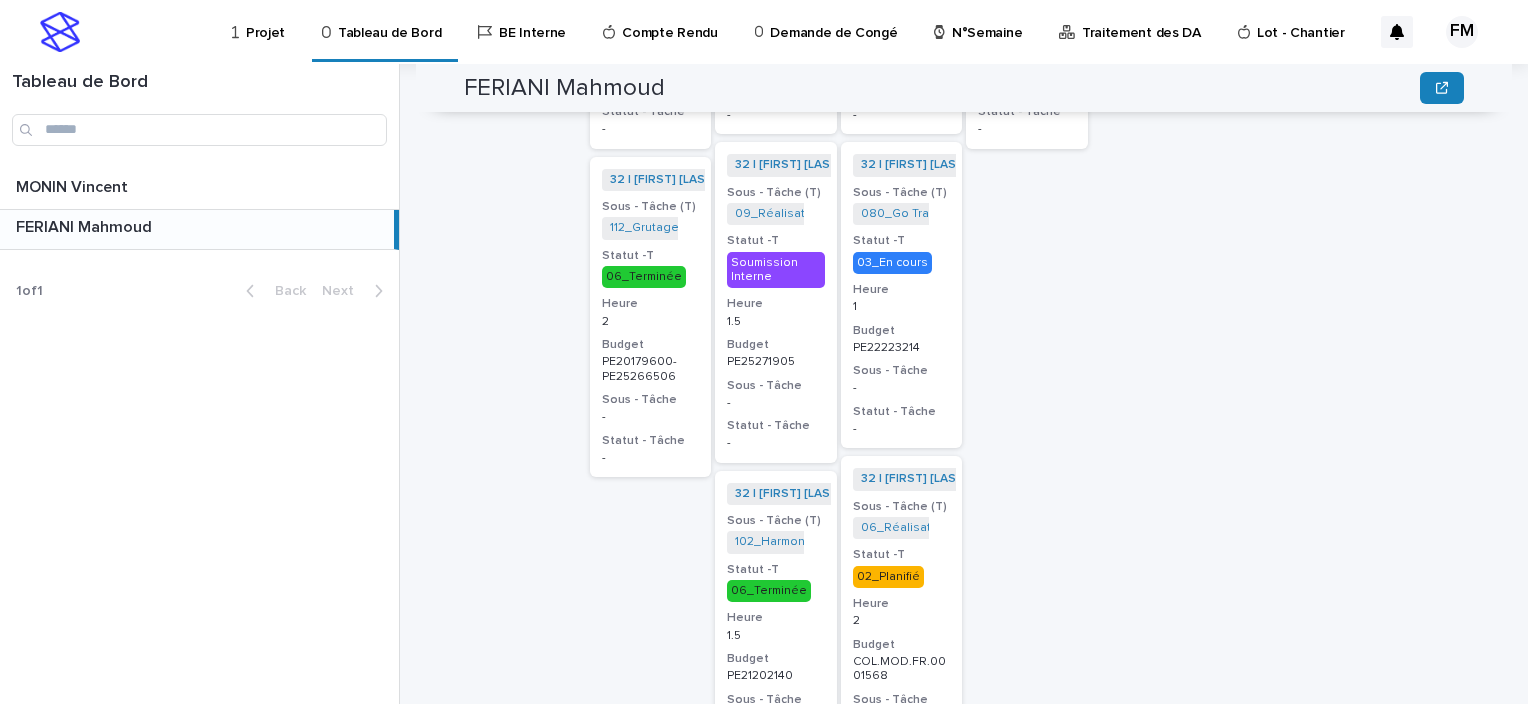 click on "02_Planifié" at bounding box center (902, 577) 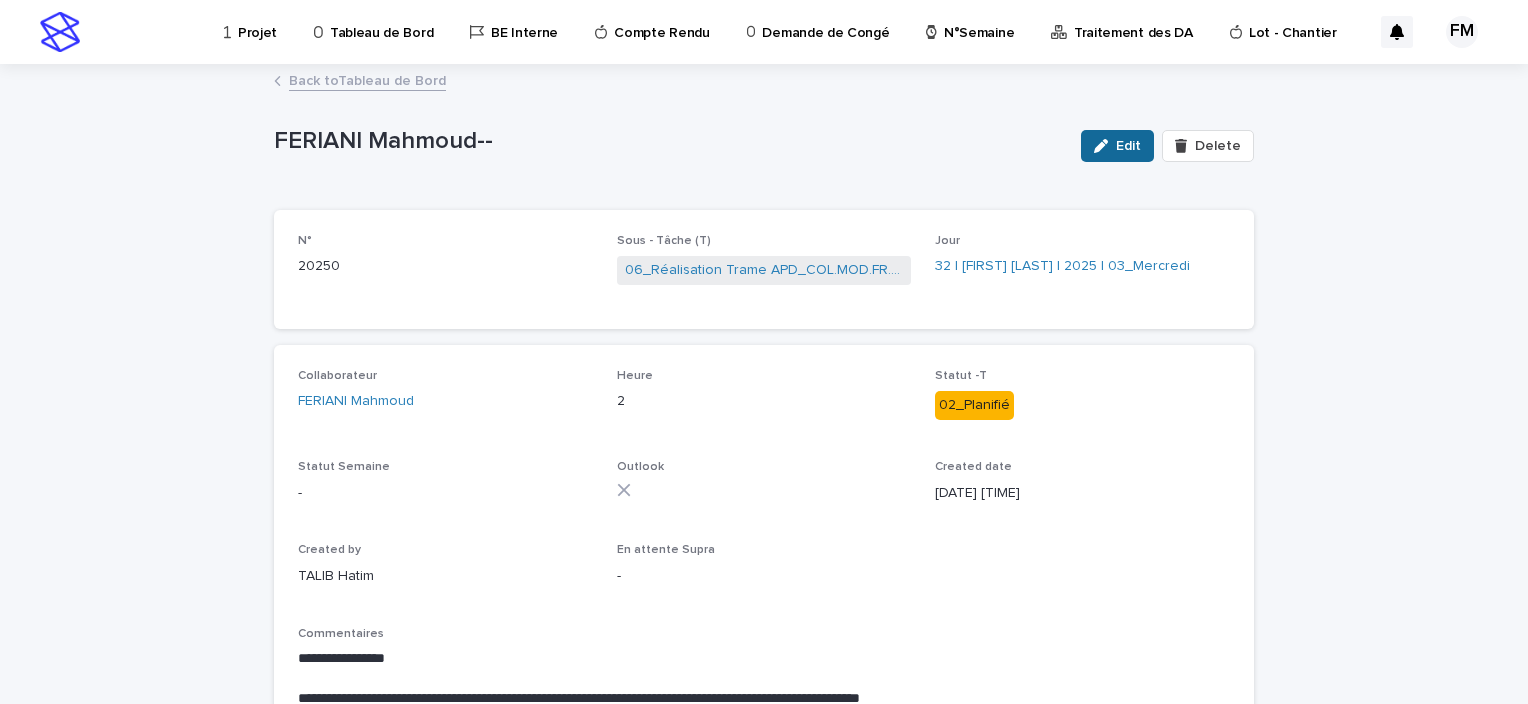 click on "Edit" at bounding box center [1117, 146] 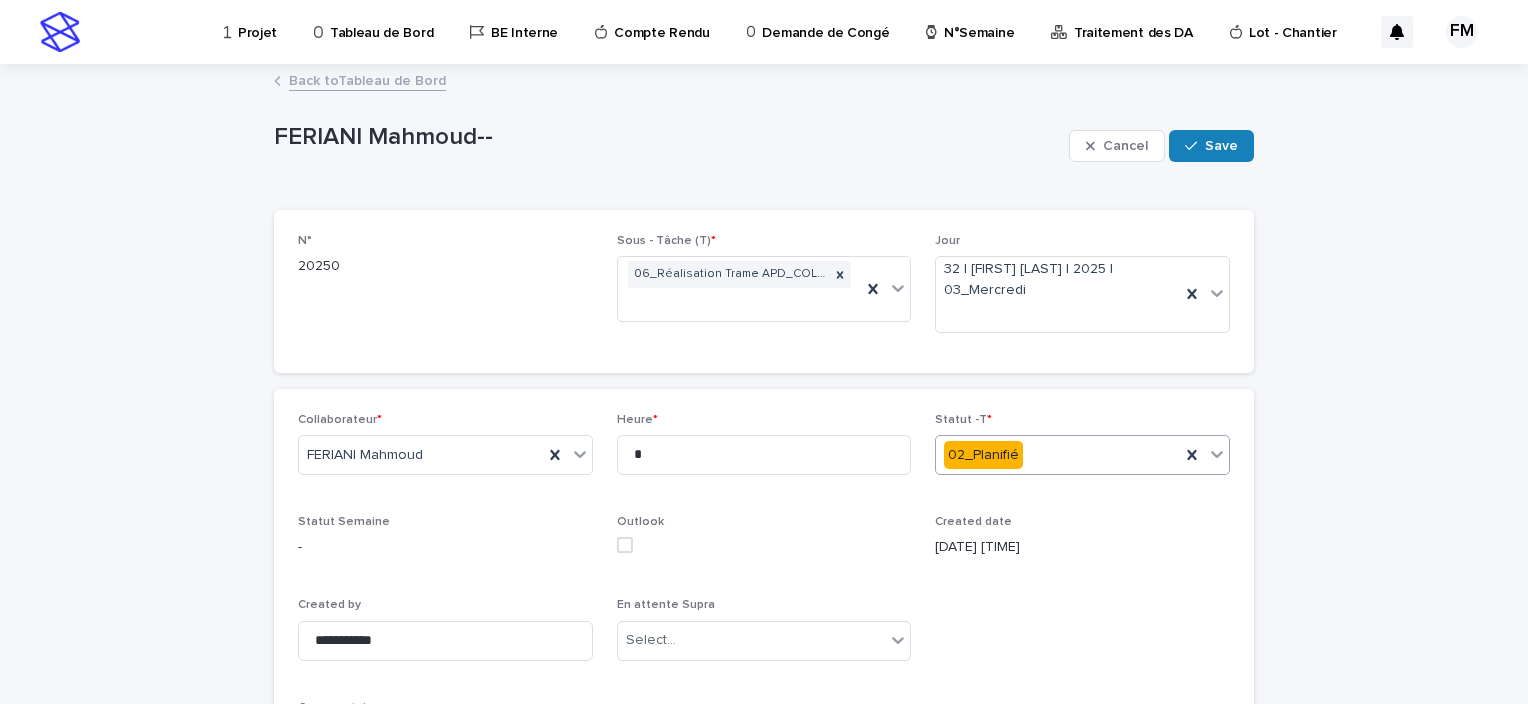 click on "02_Planifié" at bounding box center (1058, 455) 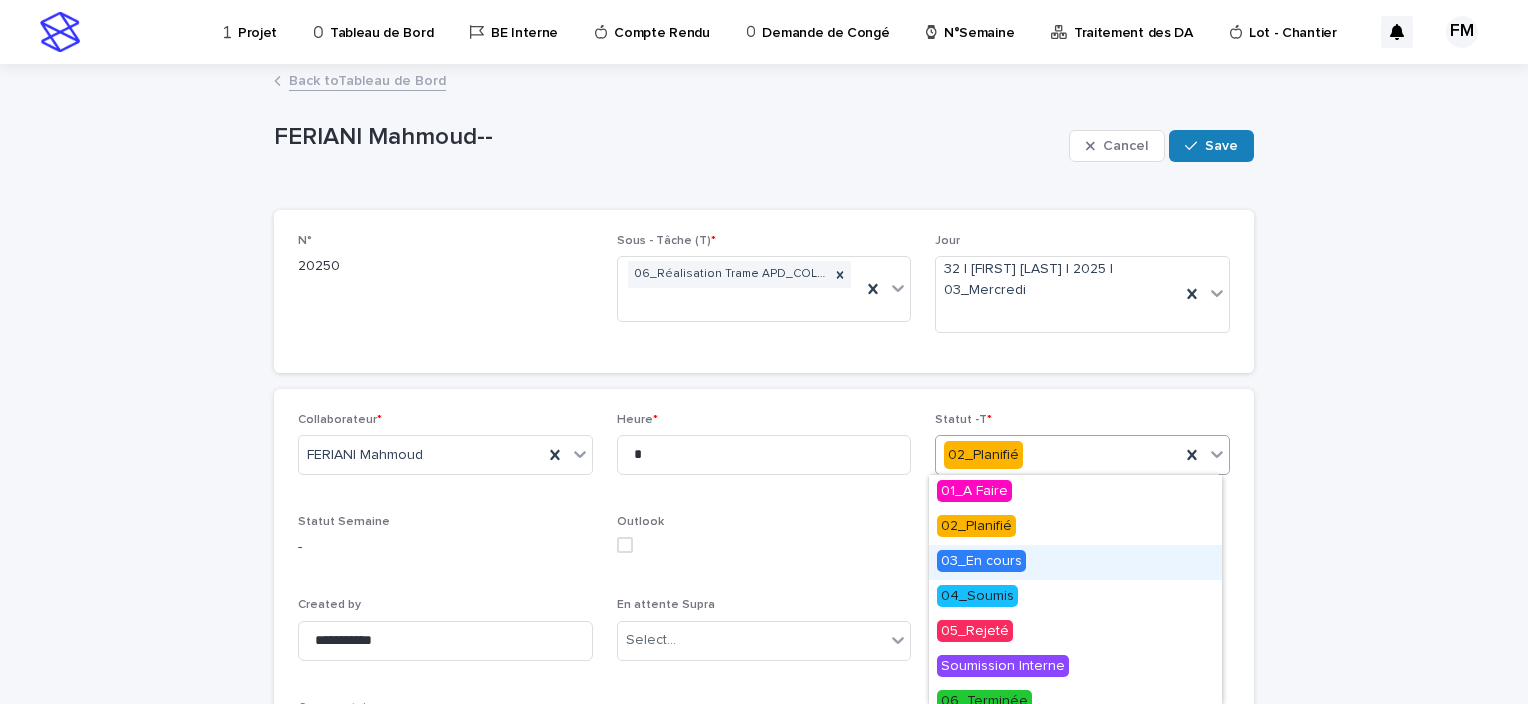 click on "03_En cours" at bounding box center [1075, 562] 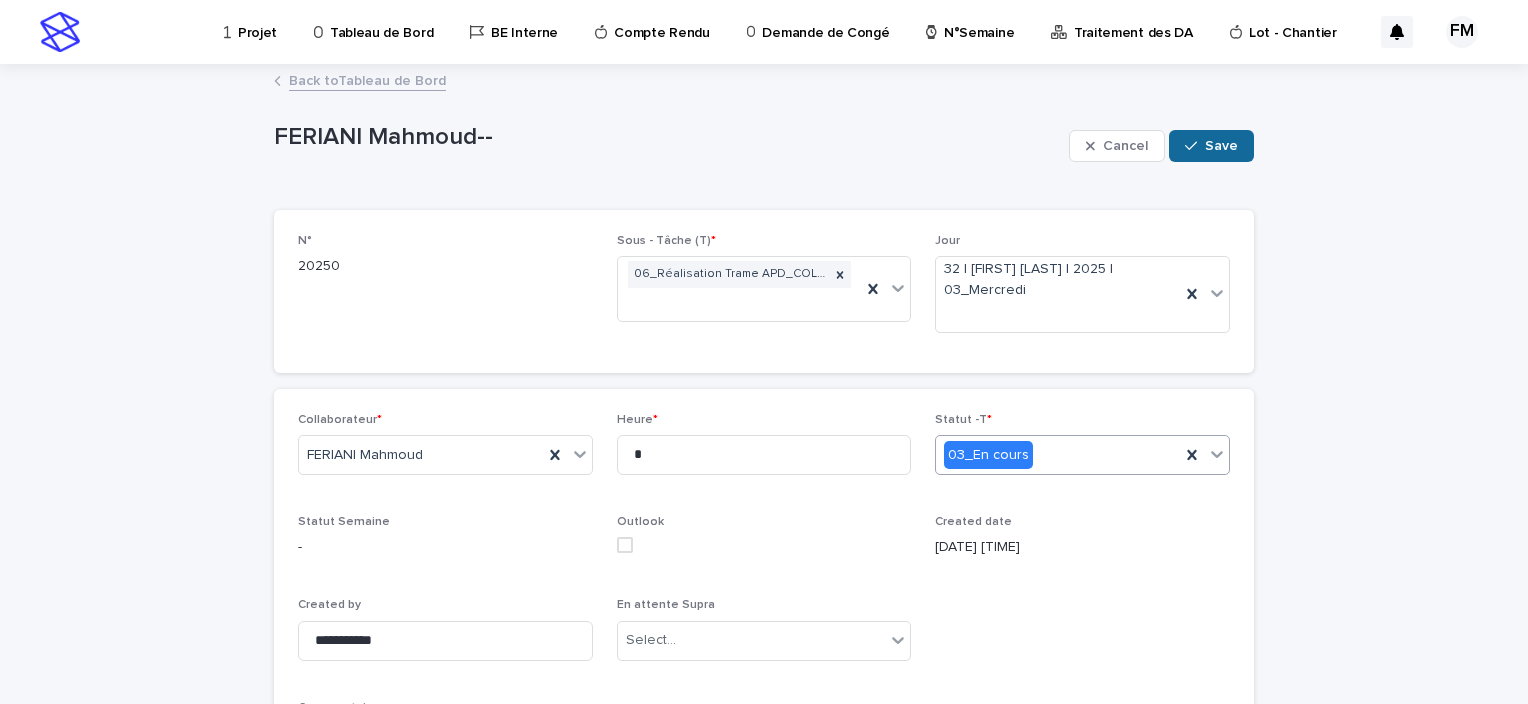 click at bounding box center [1195, 146] 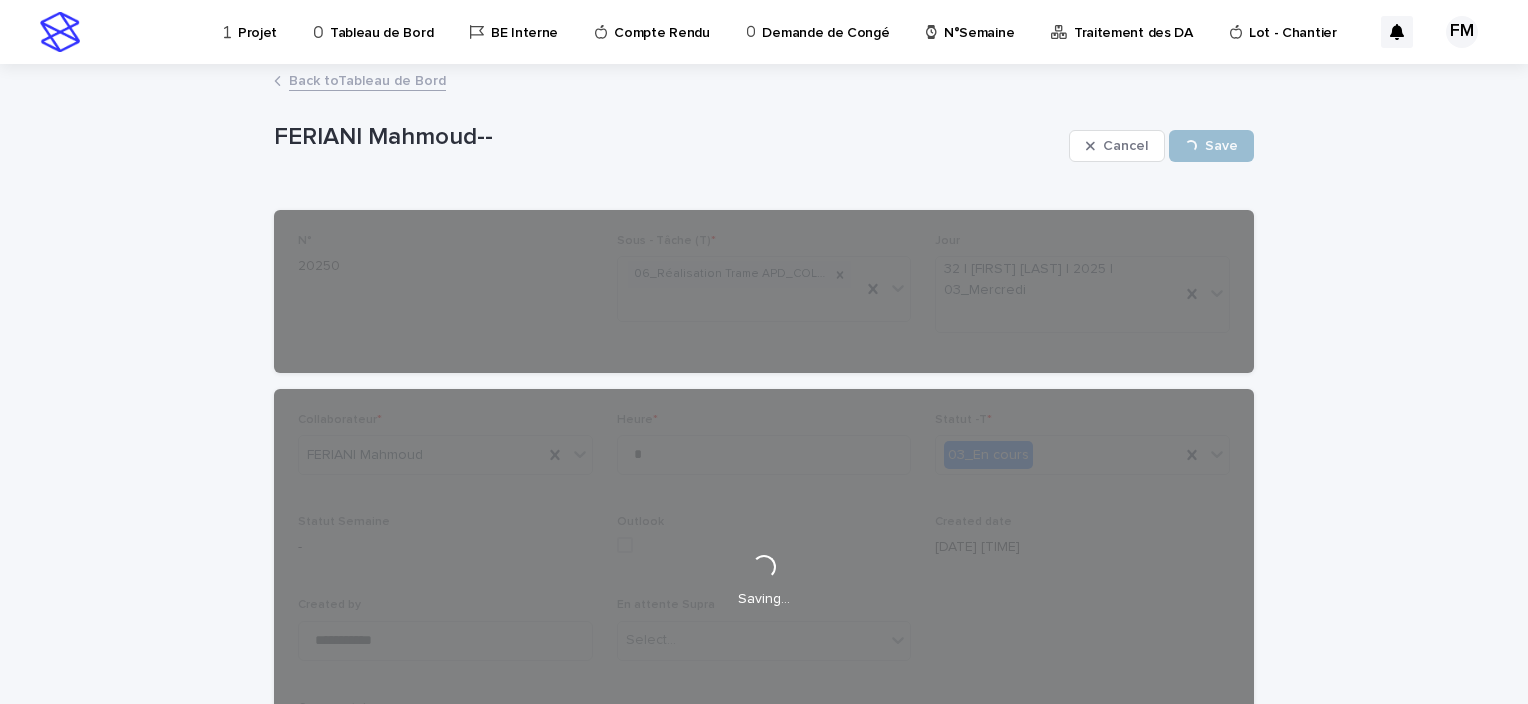 click on "Back to  Tableau de Bord" at bounding box center [367, 79] 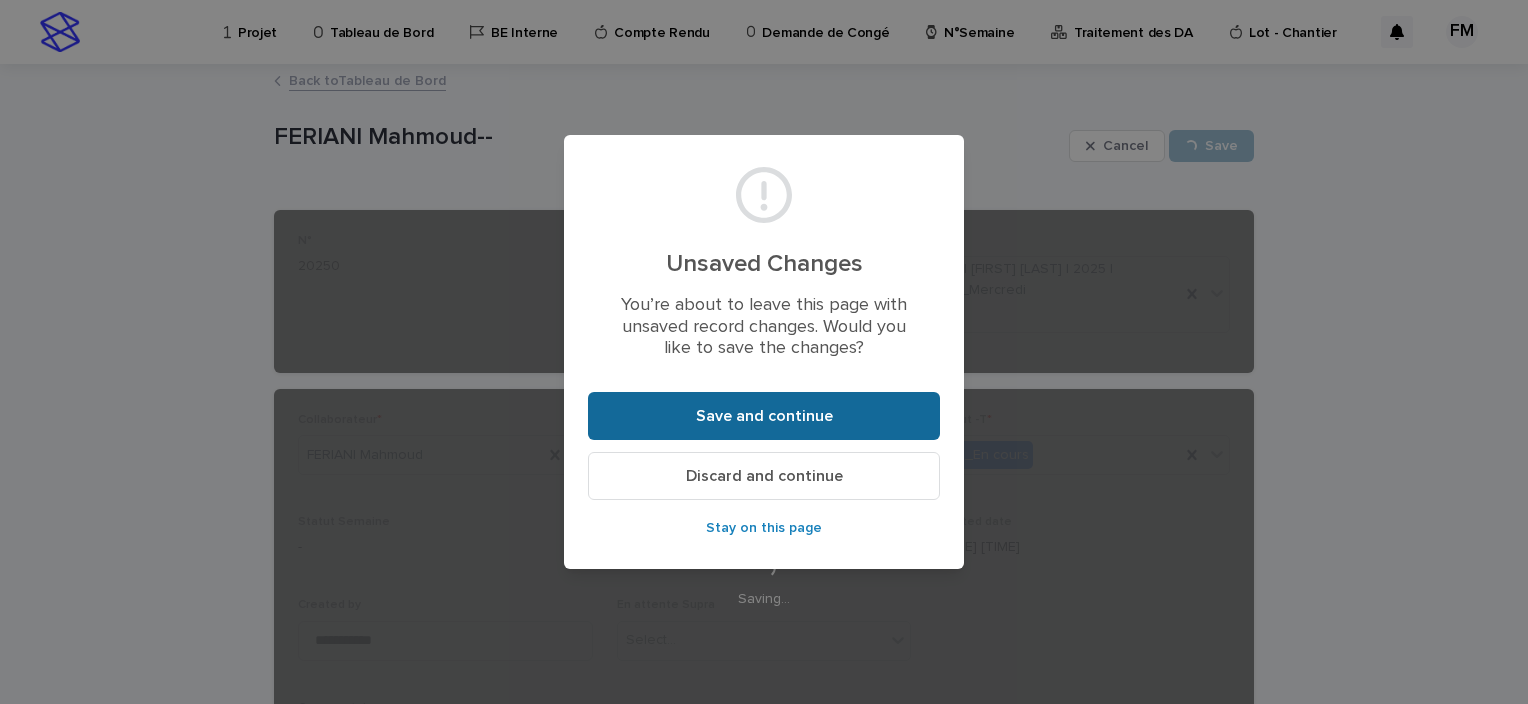 click on "Save and continue" at bounding box center (764, 416) 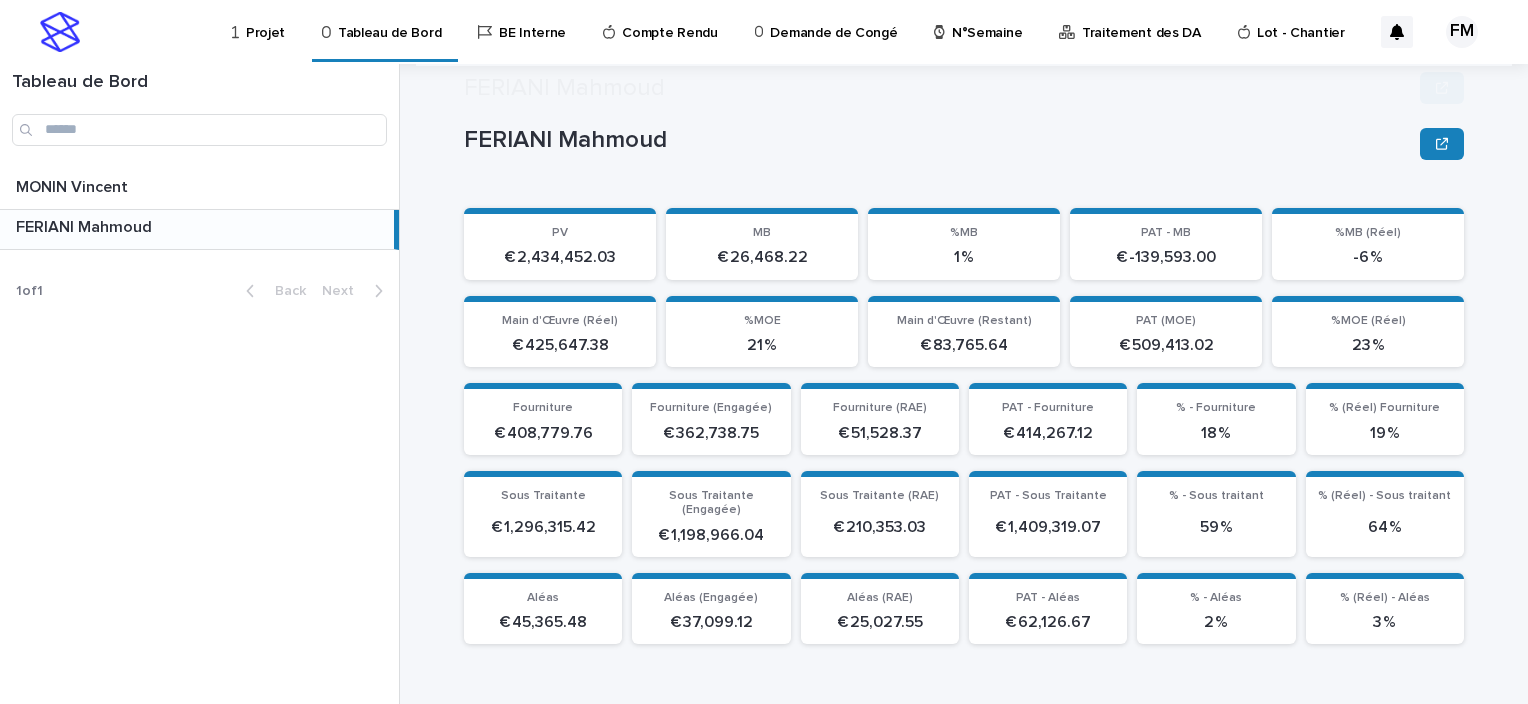 scroll, scrollTop: 700, scrollLeft: 0, axis: vertical 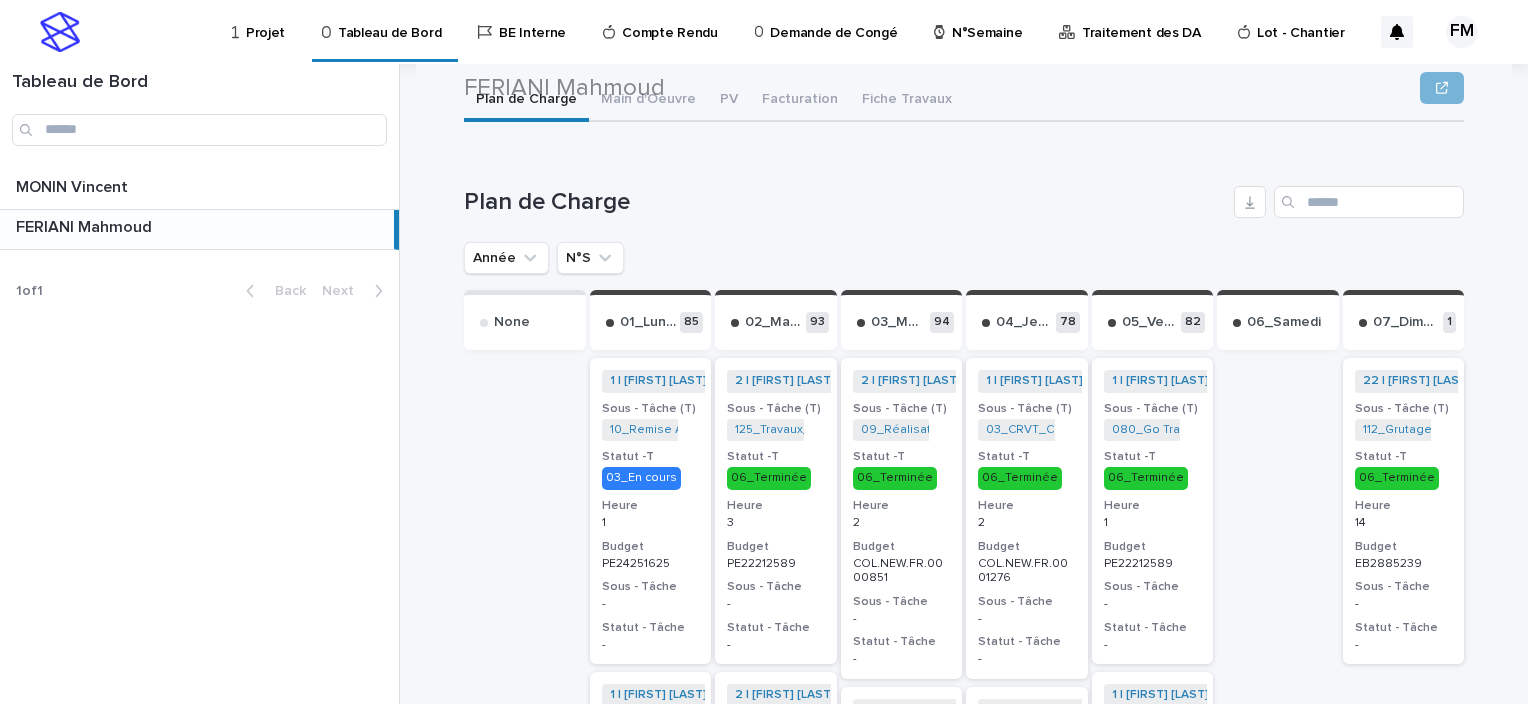 click on "1 | [FIRST] [LAST] | 2025   + 0 Sous - Tâche (T) 10_Remise APD_PE24251625   + 0 Statut -T 03_En cours Heure 1 Budget PE24251625 Sous - Tâche - Statut - Tâche -" at bounding box center [651, 511] 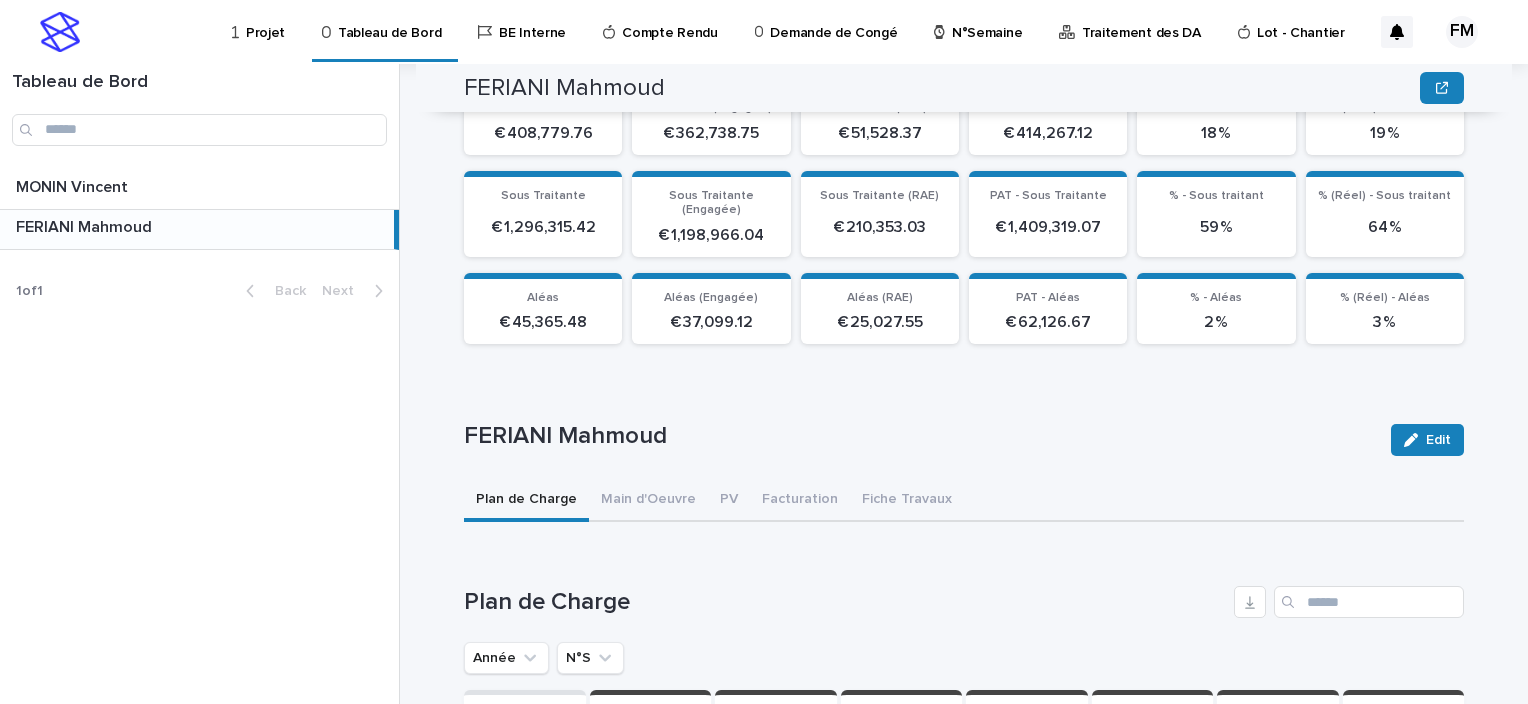 scroll, scrollTop: 364, scrollLeft: 0, axis: vertical 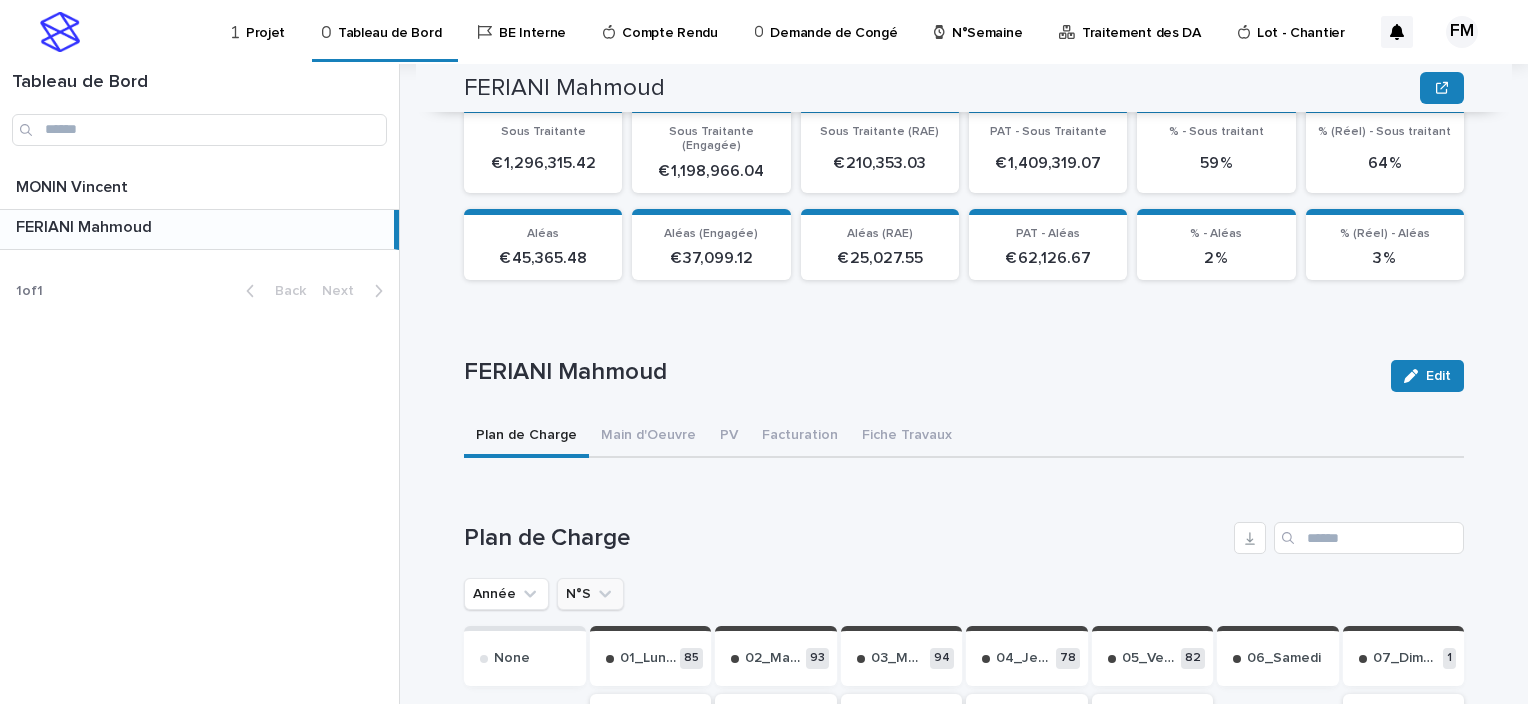 click 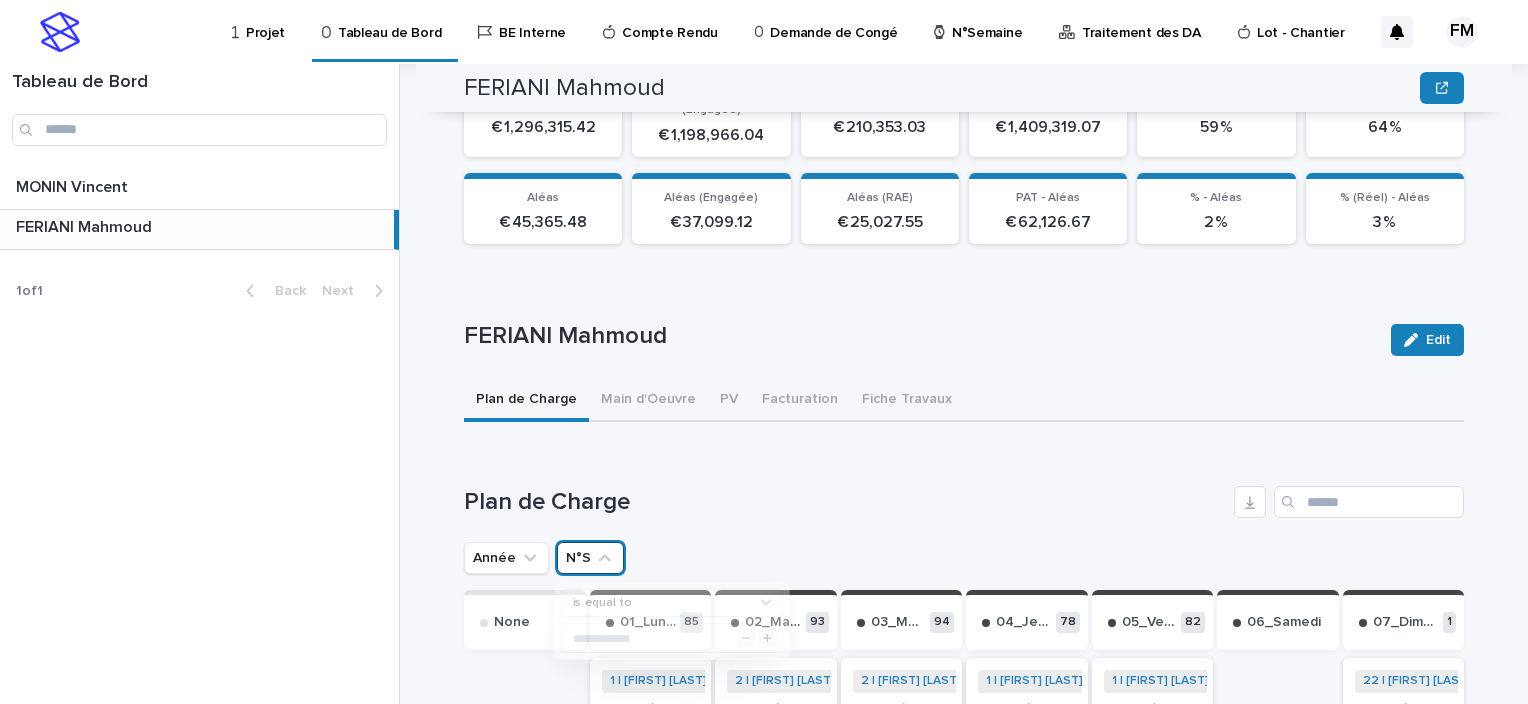 scroll, scrollTop: 500, scrollLeft: 0, axis: vertical 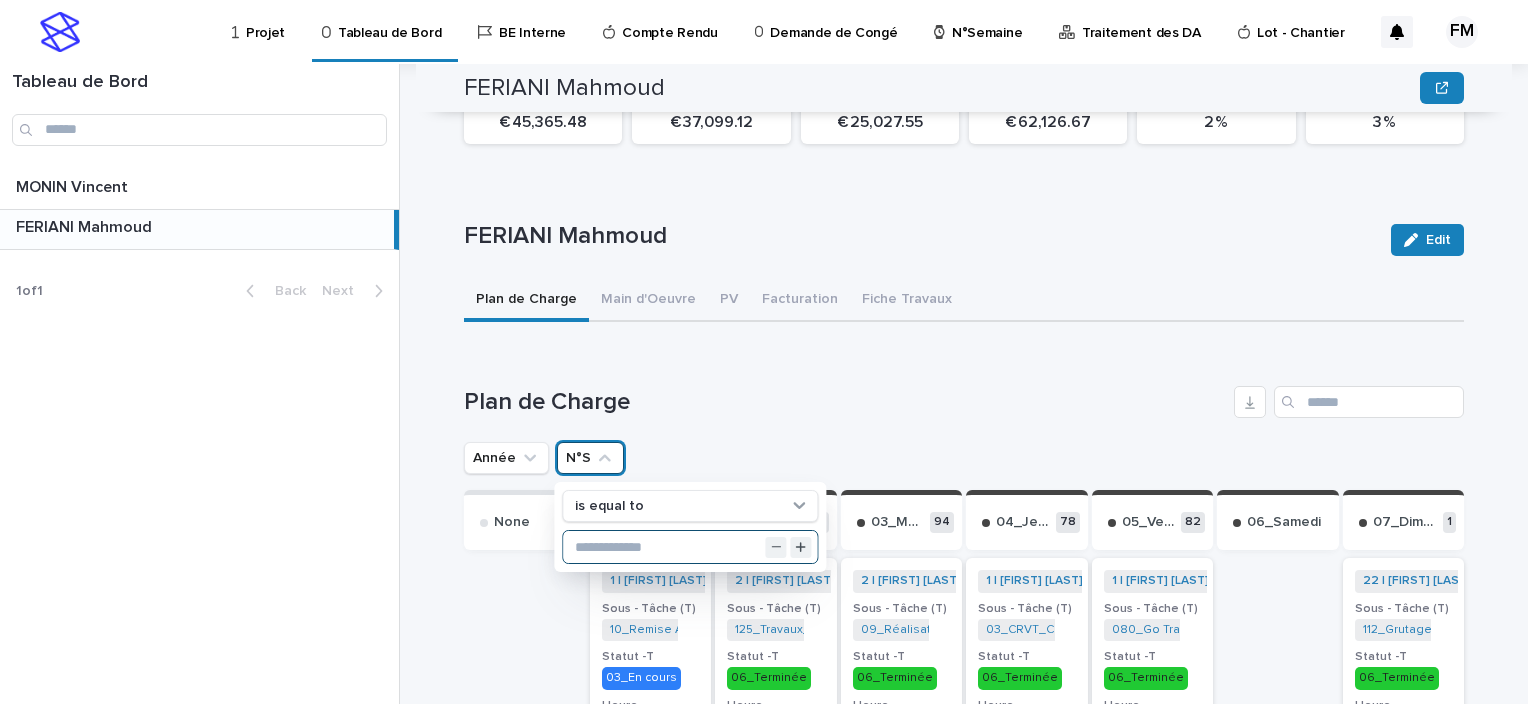click at bounding box center [690, 547] 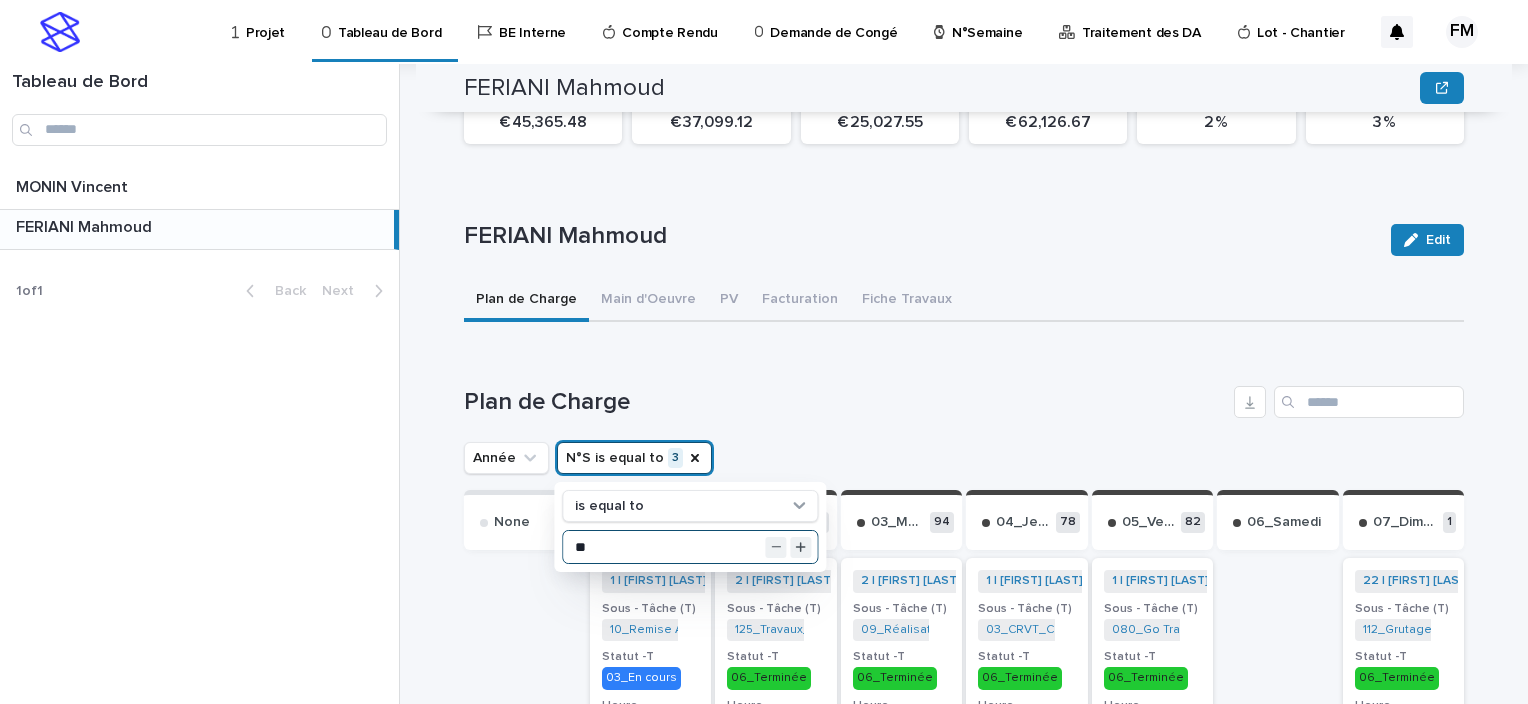 type on "**" 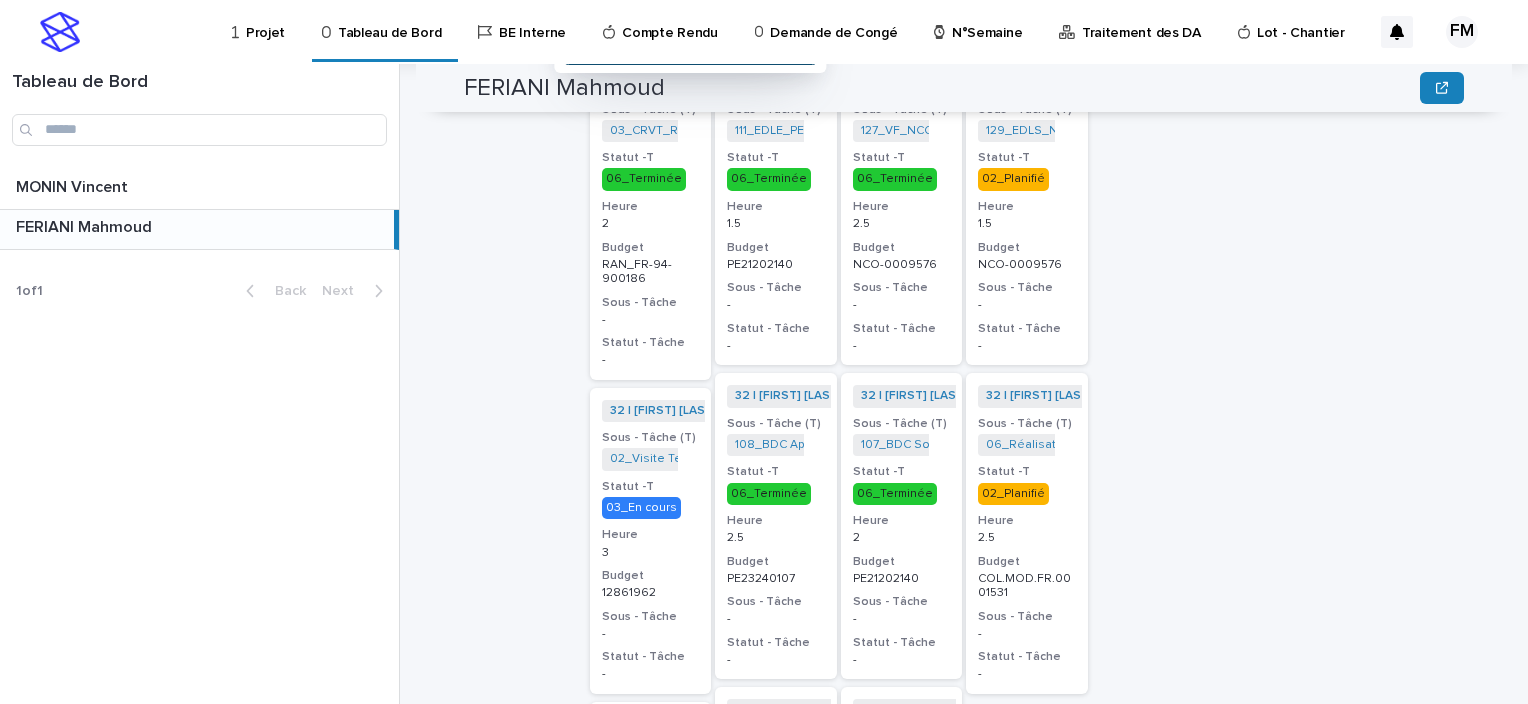 scroll, scrollTop: 1000, scrollLeft: 0, axis: vertical 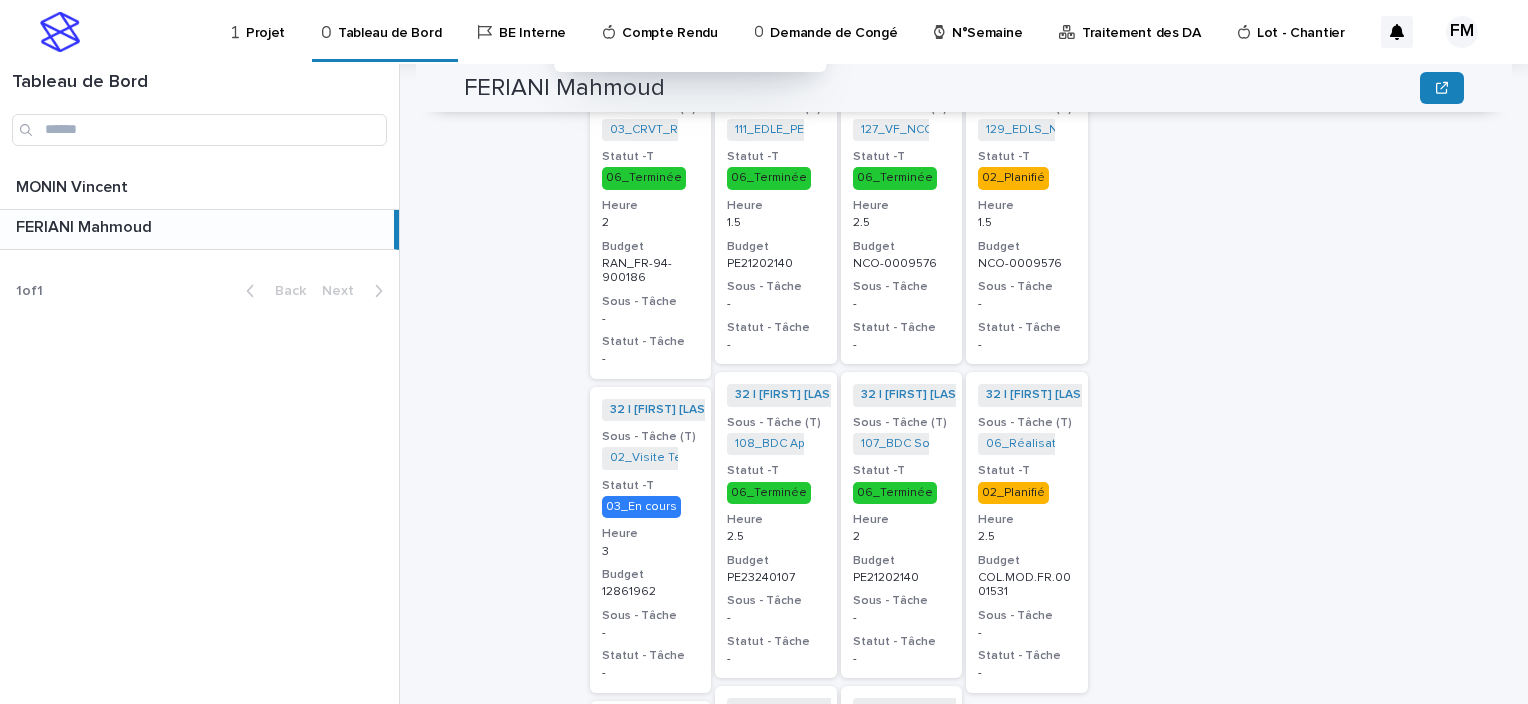 click on "32 | [FIRST] [LAST] | 2025   + 0 Sous - Tâche (T) 129_EDLS_NCO-0009576   + 0 Statut -T 02_Planifié Heure 1.5 Budget NCO-0009576 Sous - Tâche - Statut - Tâche -" at bounding box center [1027, 211] 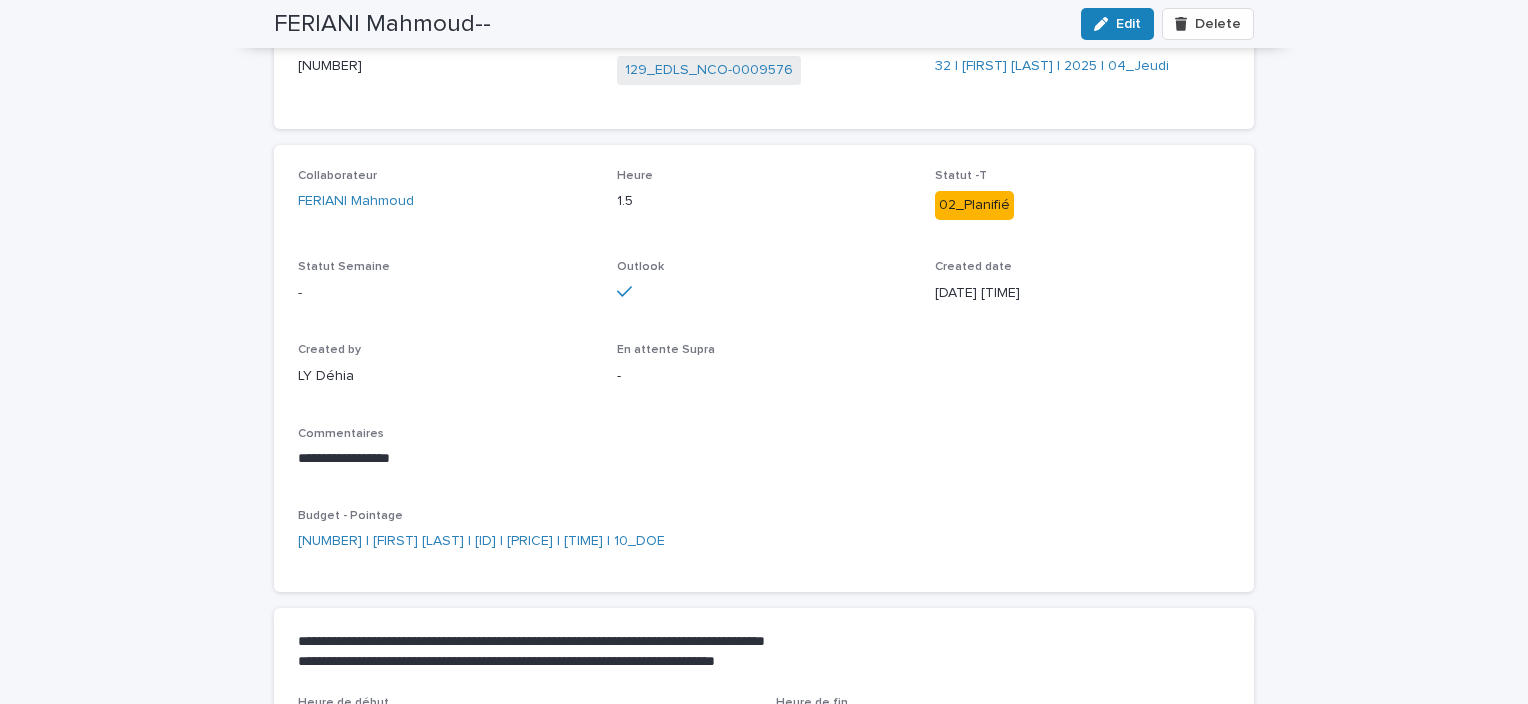 scroll, scrollTop: 100, scrollLeft: 0, axis: vertical 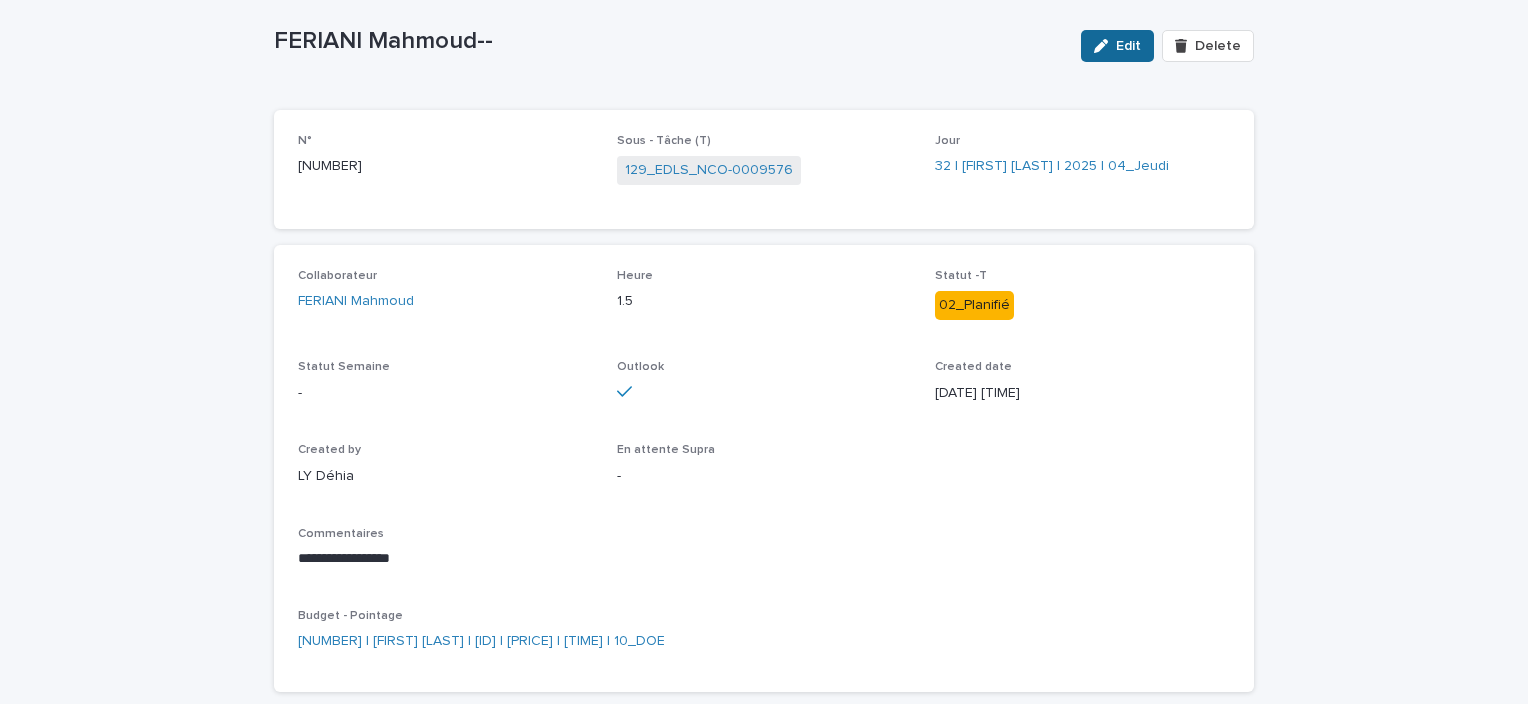 click on "Edit" at bounding box center [1117, 46] 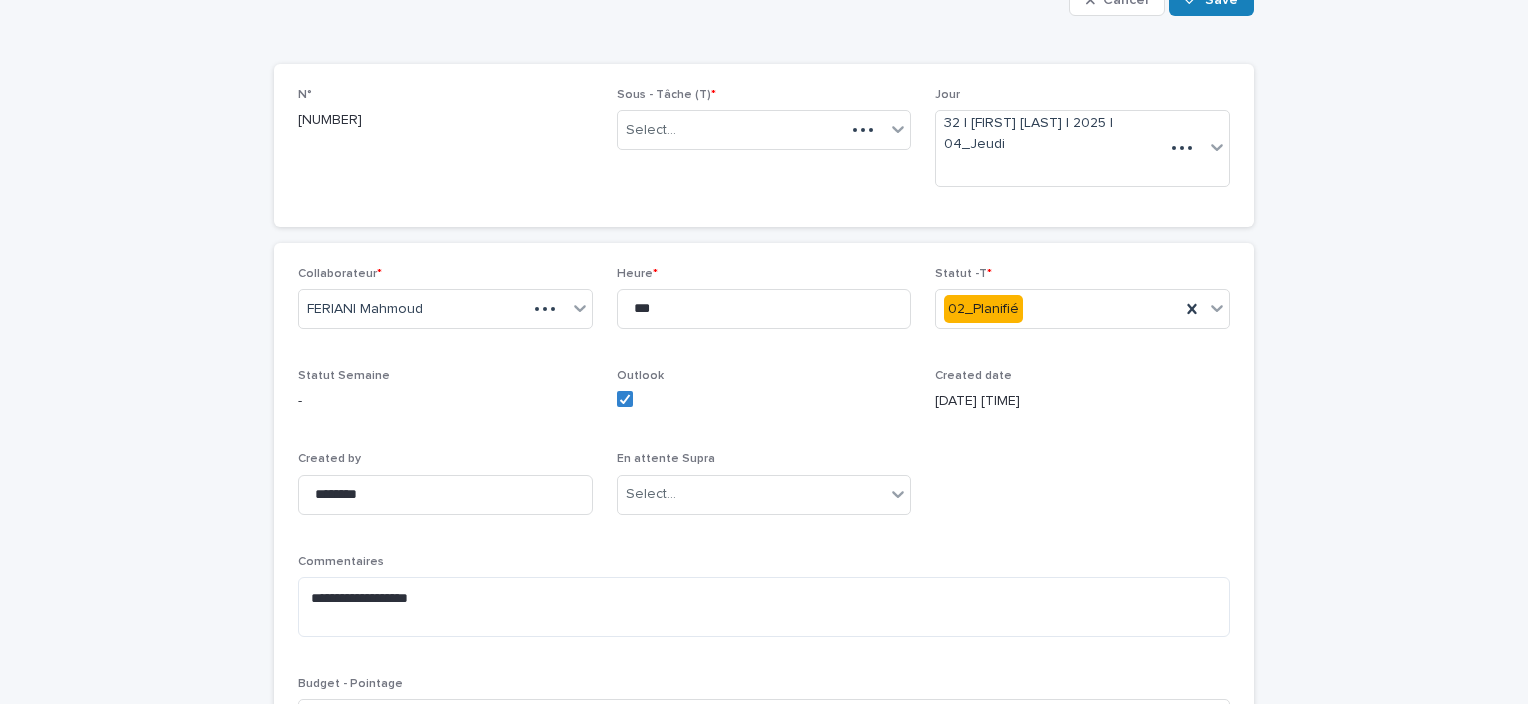 scroll, scrollTop: 164, scrollLeft: 0, axis: vertical 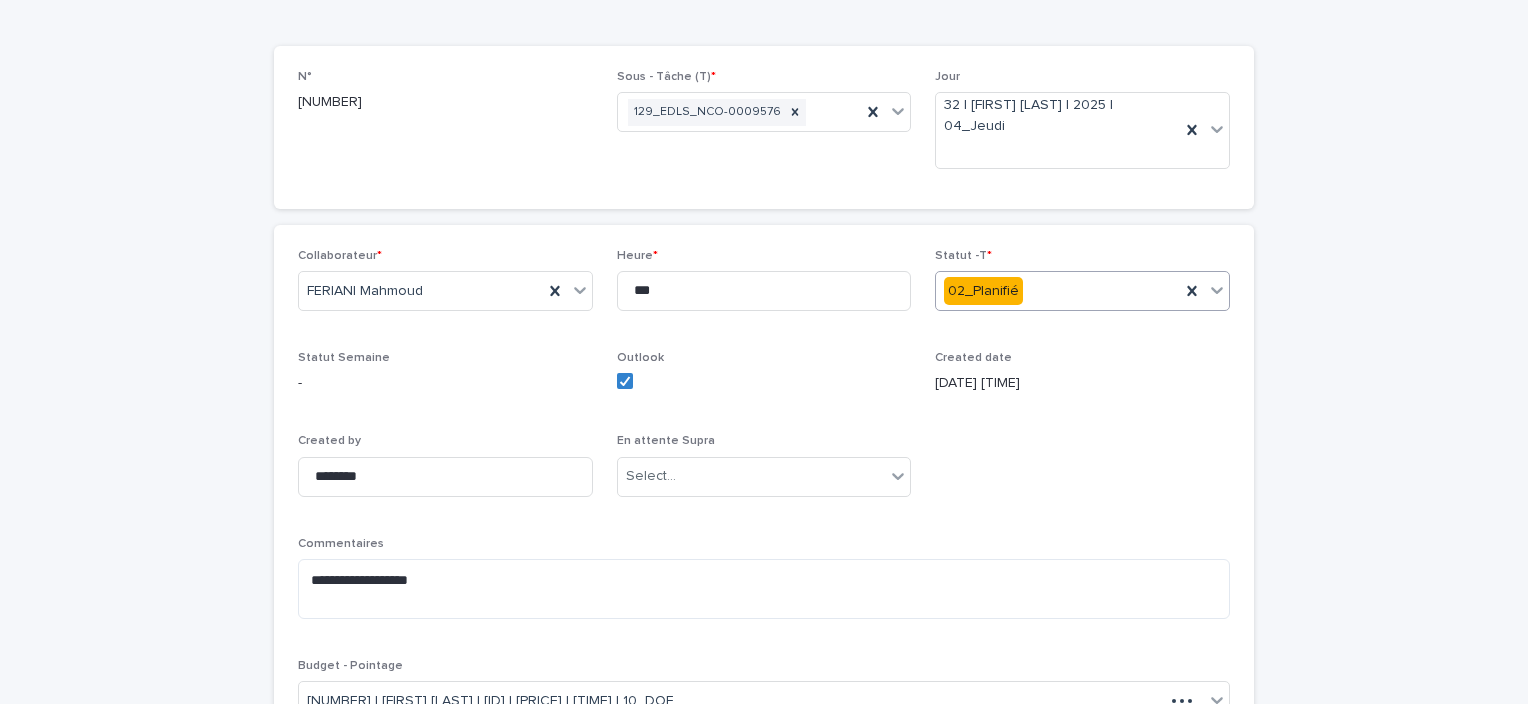 click on "02_Planifié" at bounding box center (1058, 291) 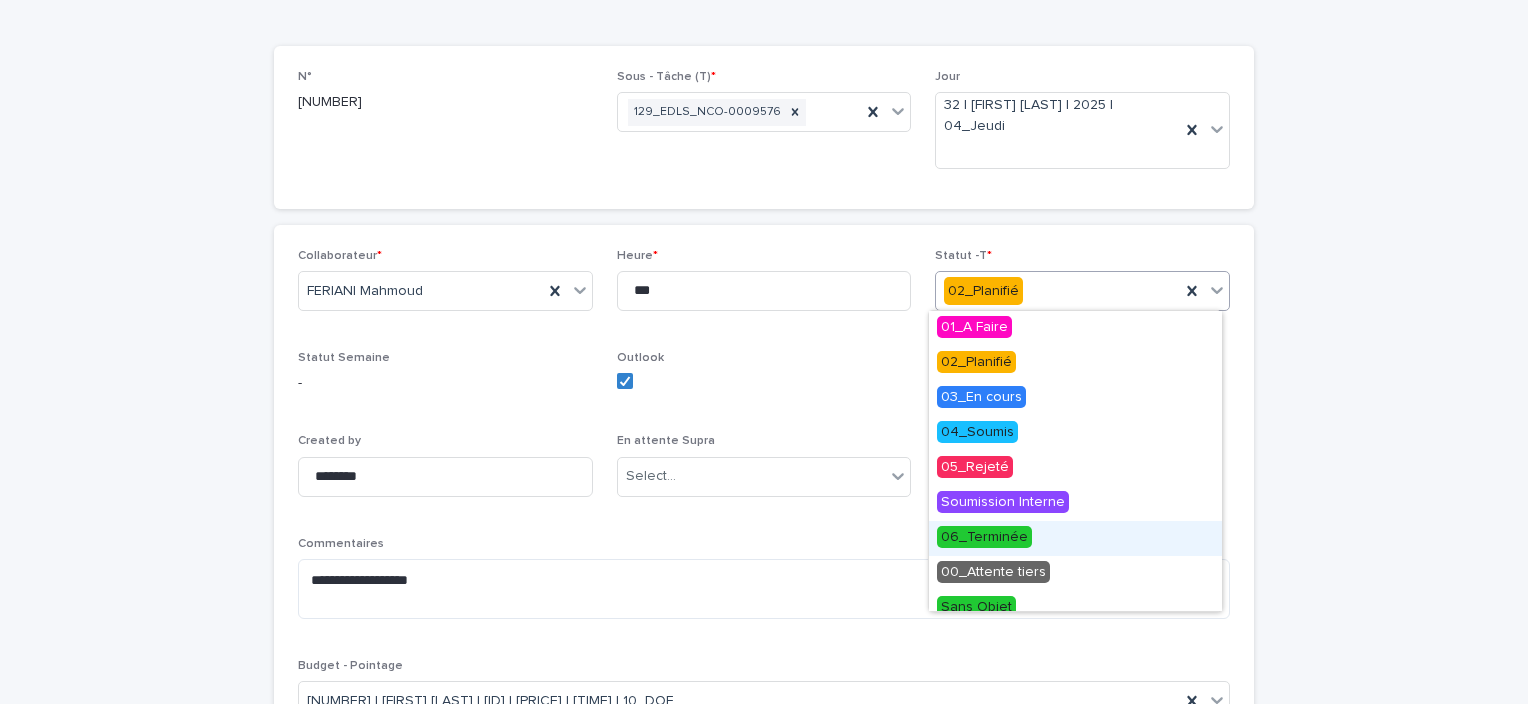 click on "06_Terminée" at bounding box center [984, 537] 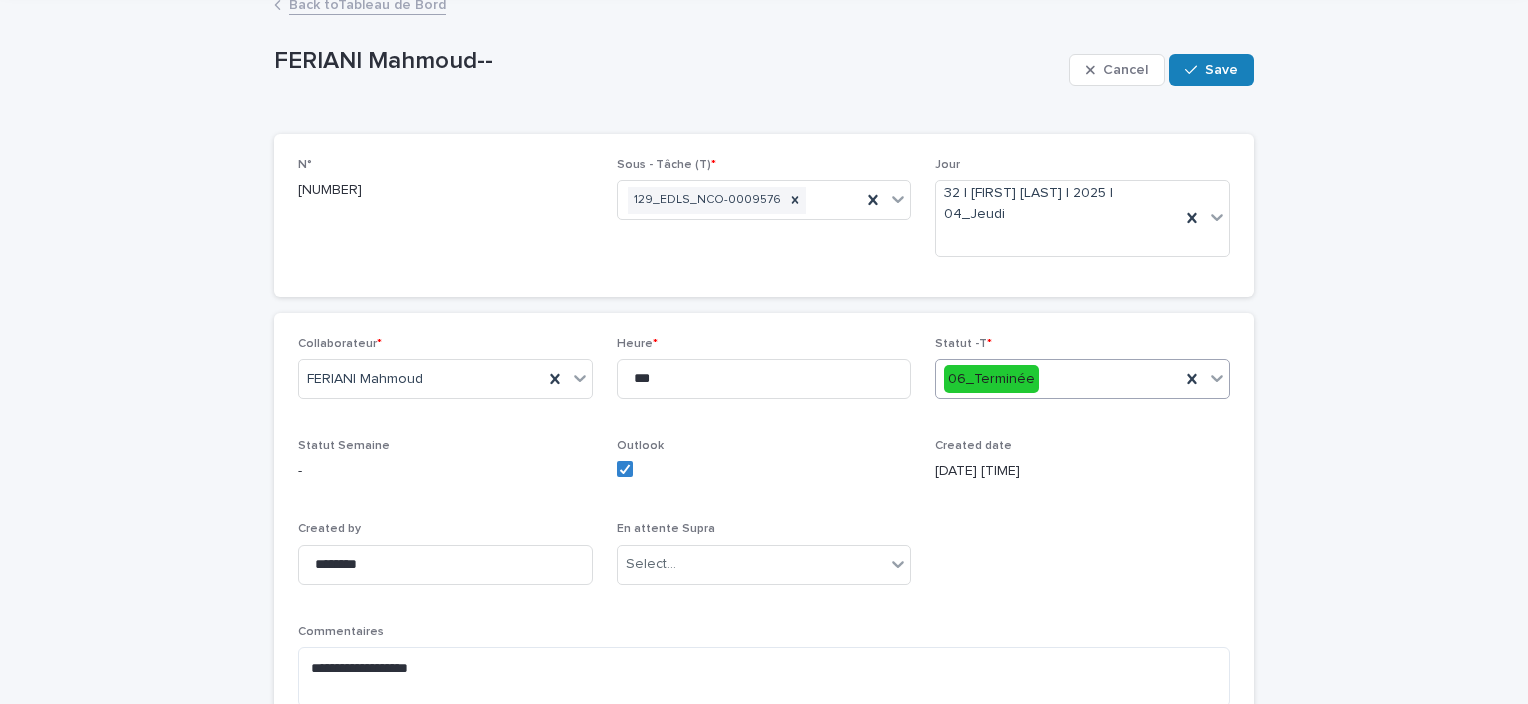 scroll, scrollTop: 0, scrollLeft: 0, axis: both 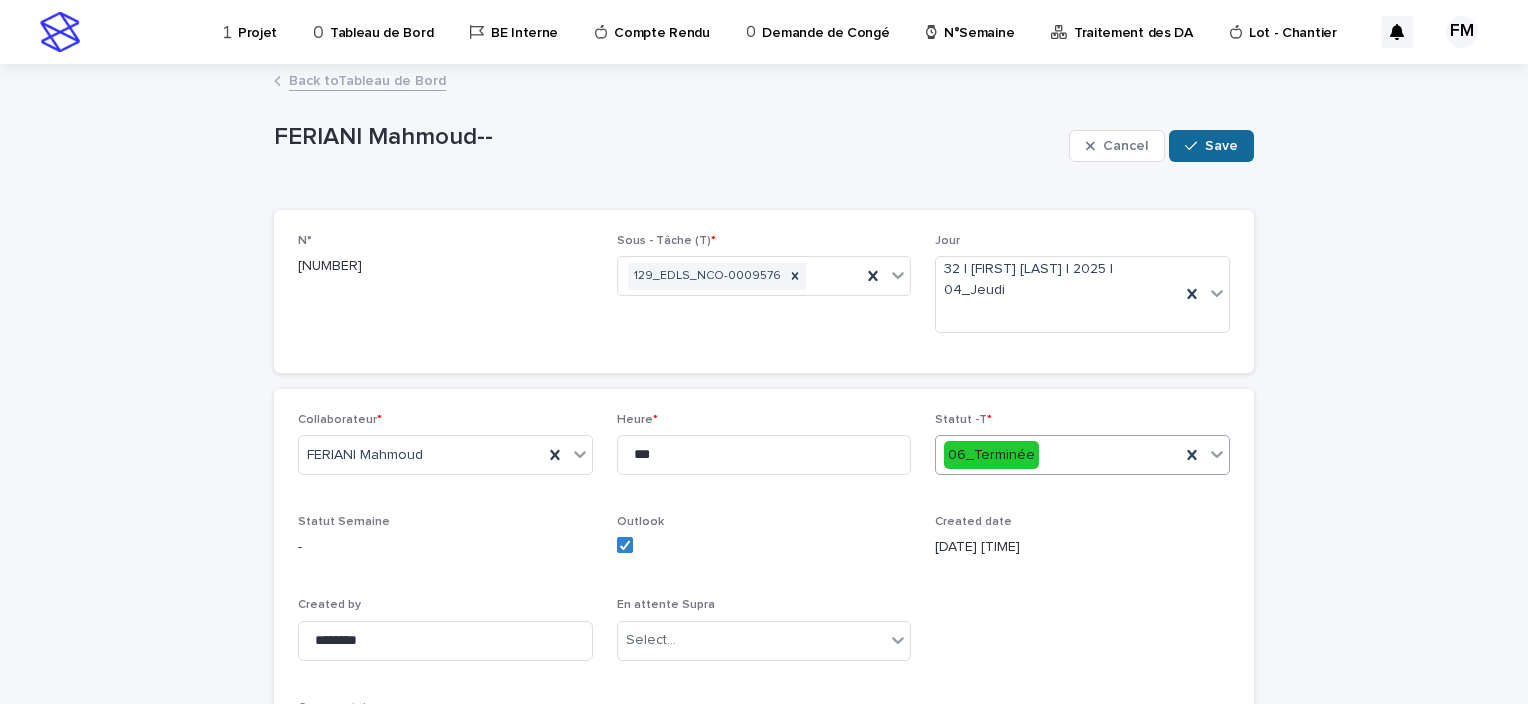 click on "Save" at bounding box center [1221, 146] 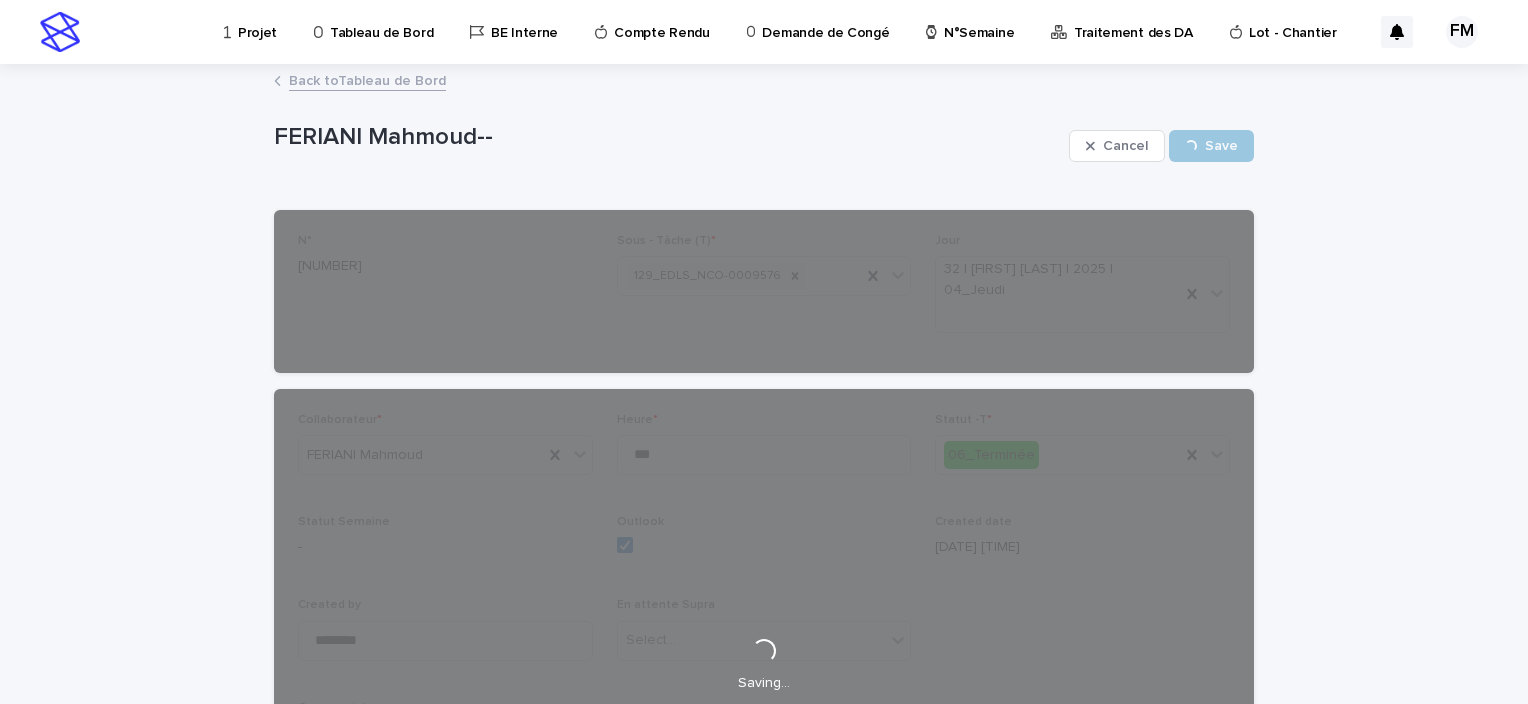 click on "Back to  Tableau de Bord" at bounding box center [367, 79] 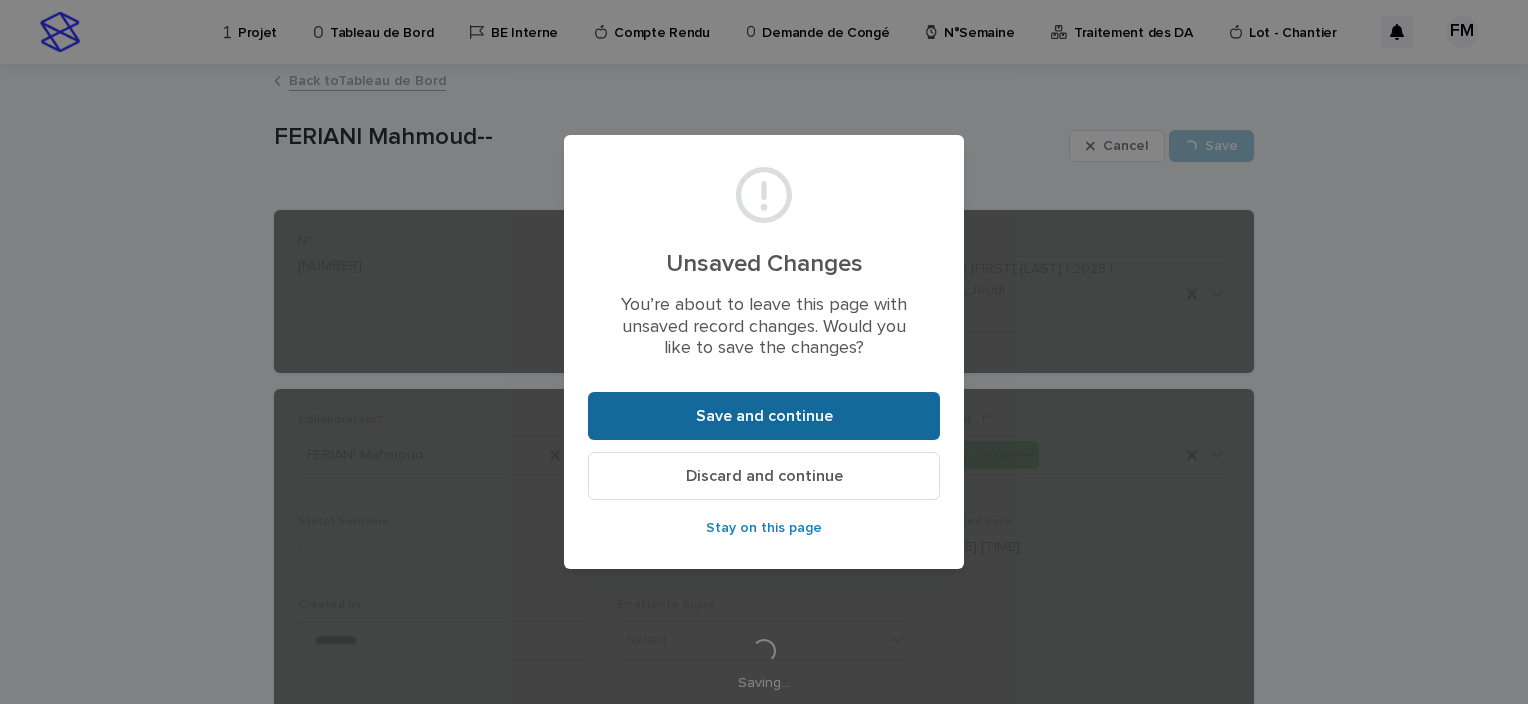 click on "Save and continue" at bounding box center [764, 416] 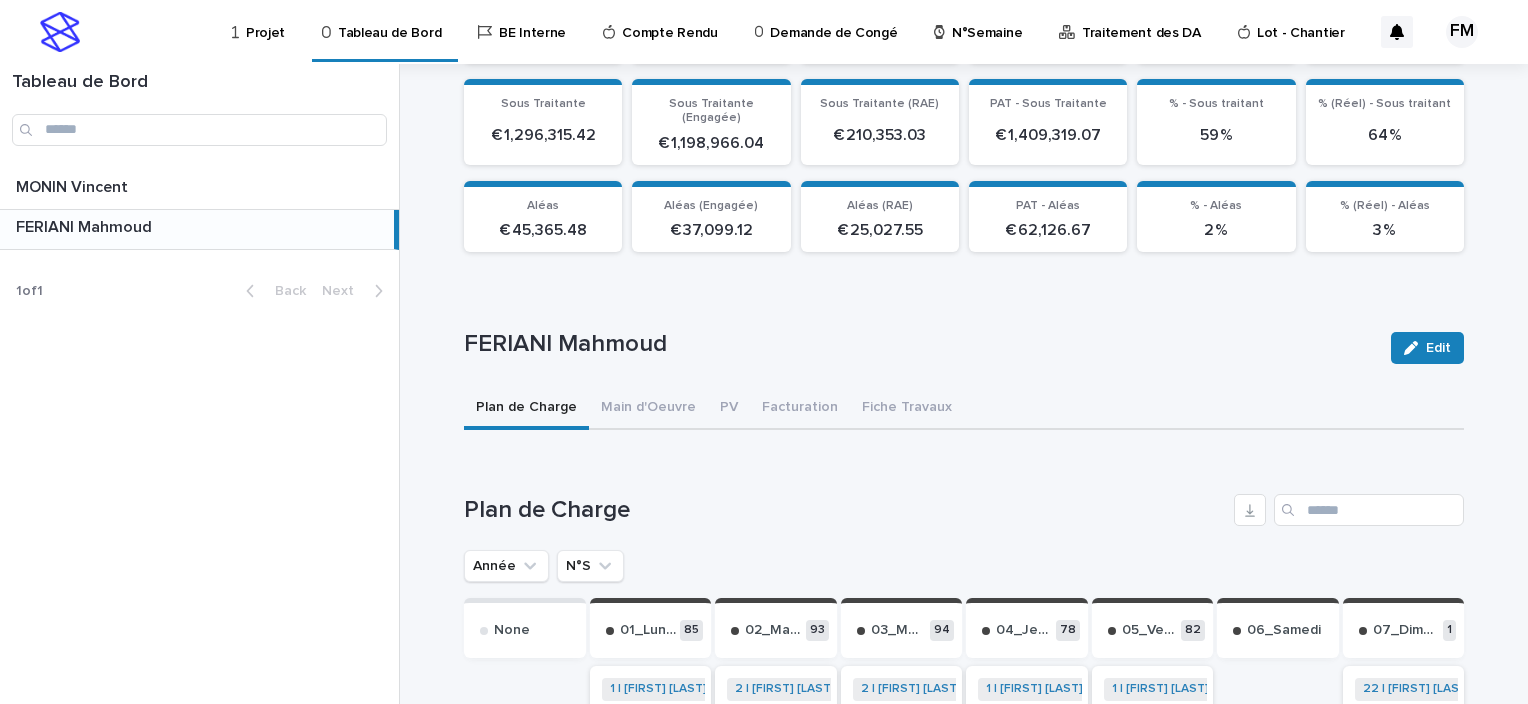 scroll, scrollTop: 500, scrollLeft: 0, axis: vertical 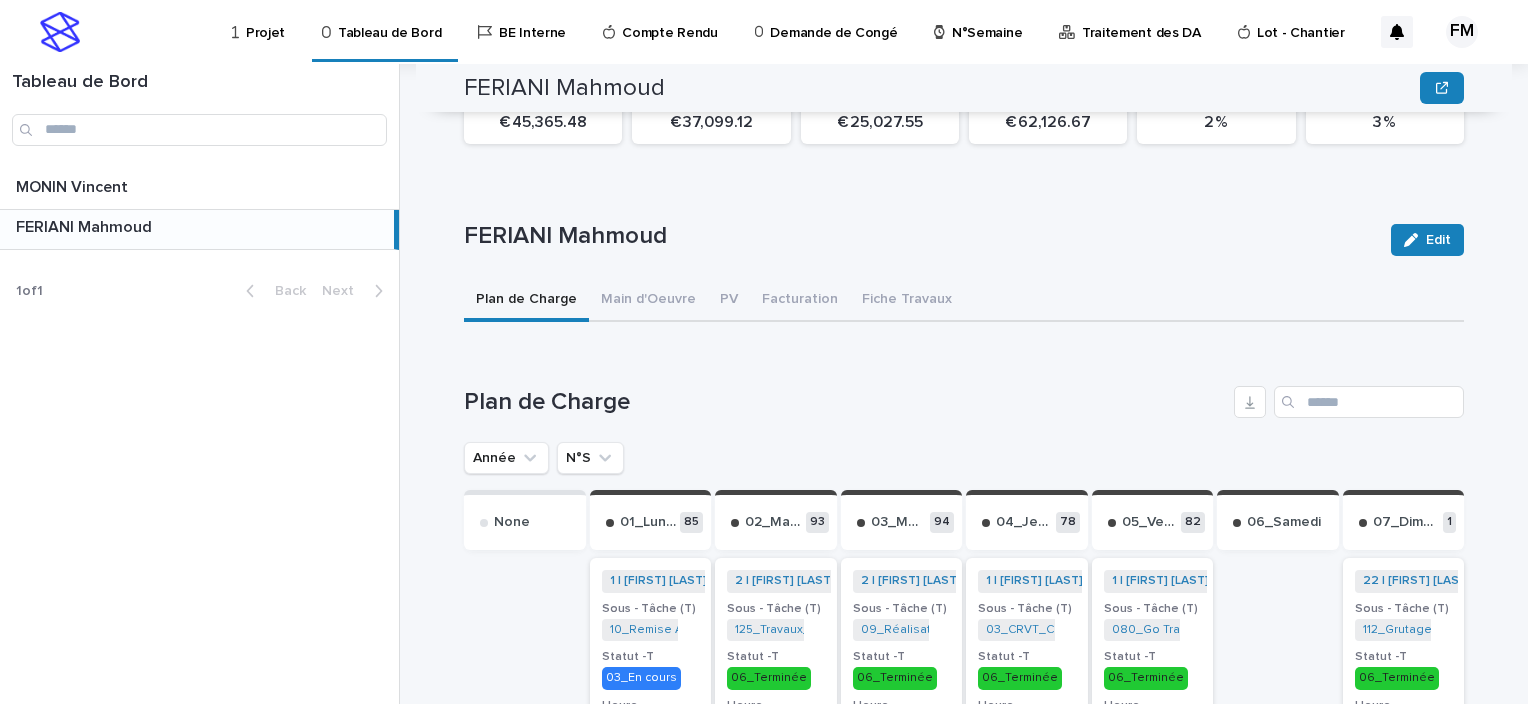 click on "Année N°S" at bounding box center [964, 458] 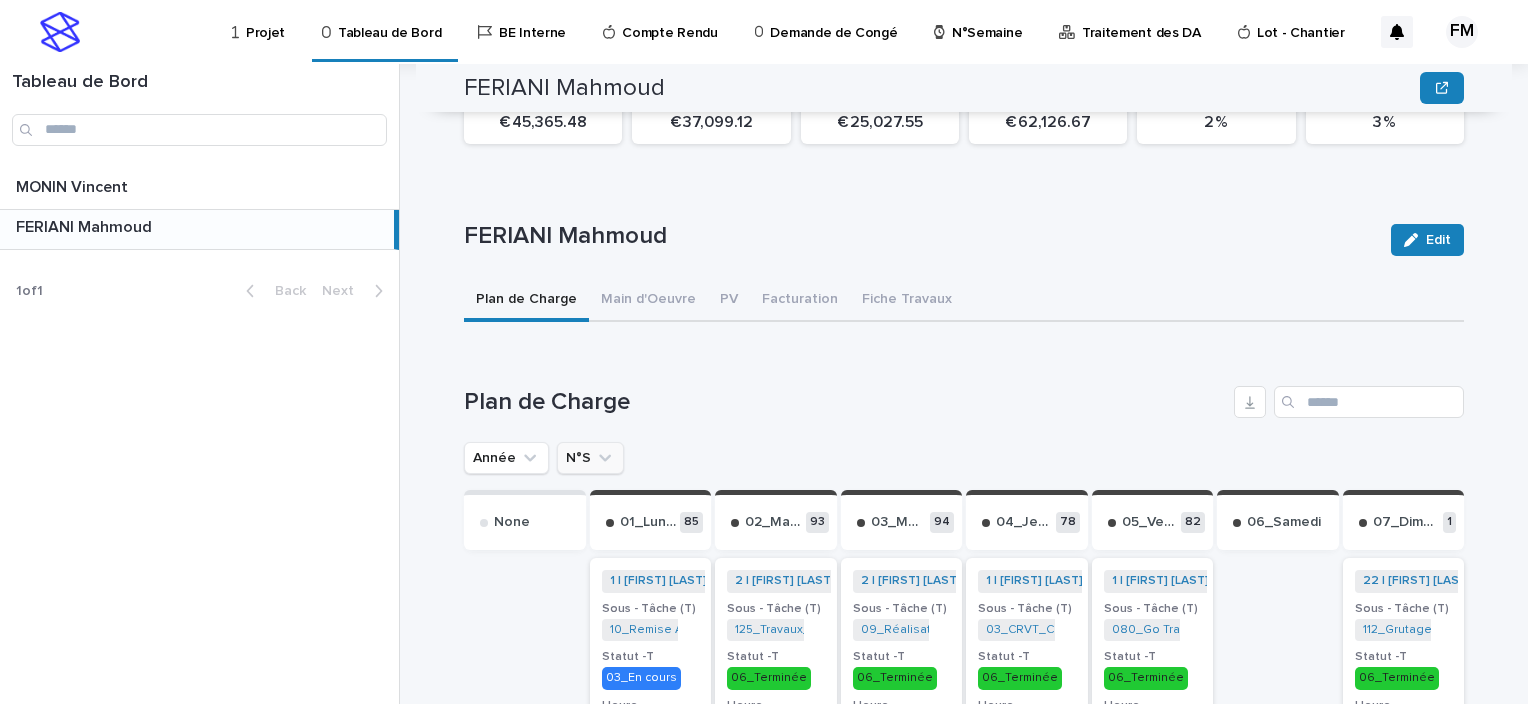 click 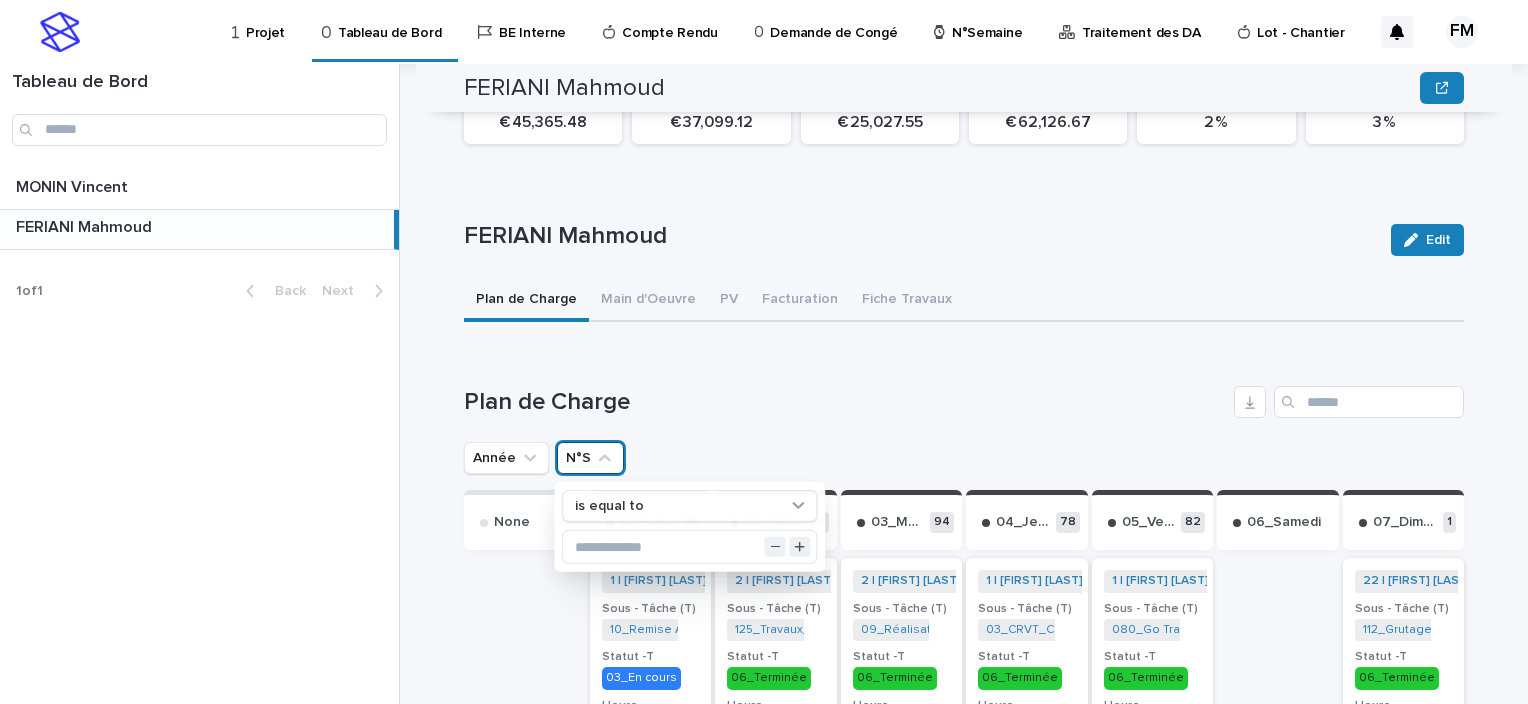 click on "is equal to" at bounding box center [690, 527] 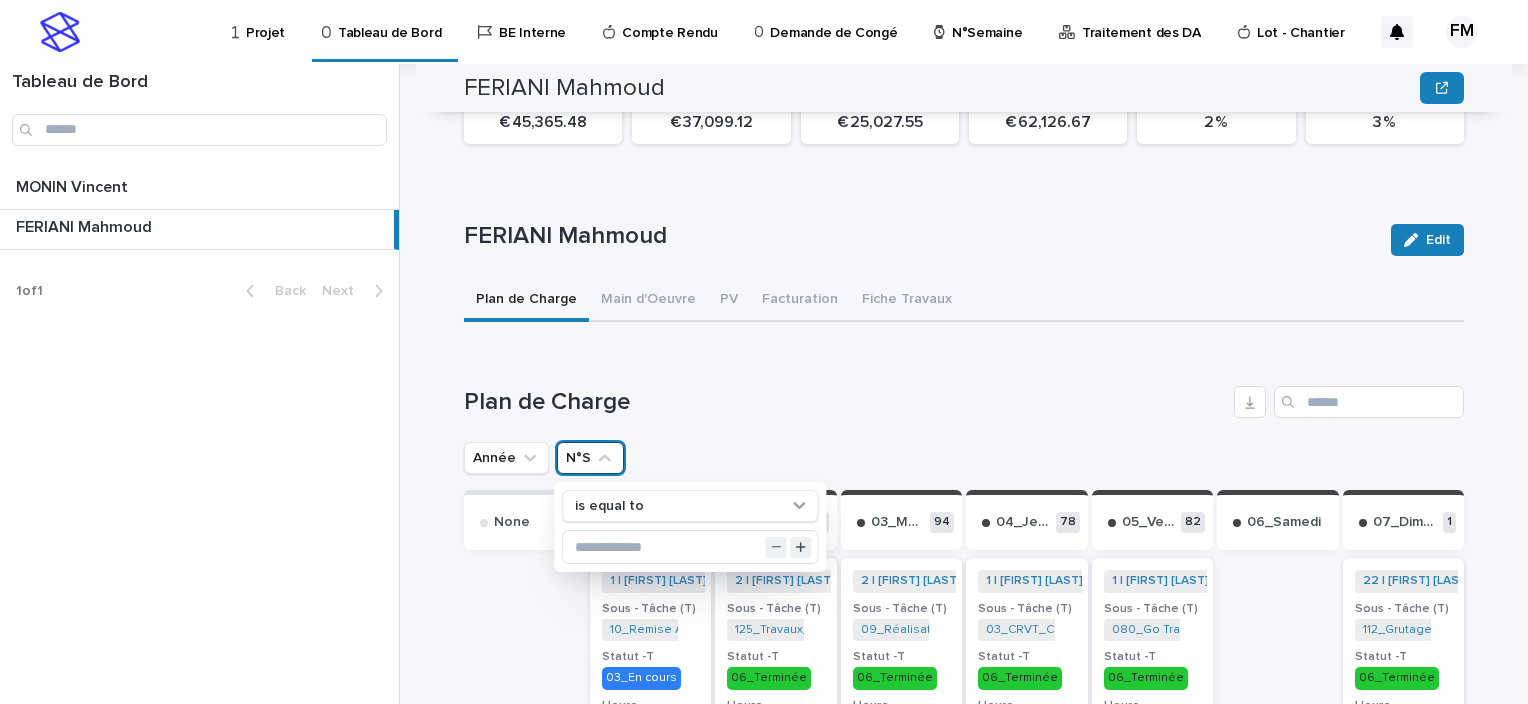 click 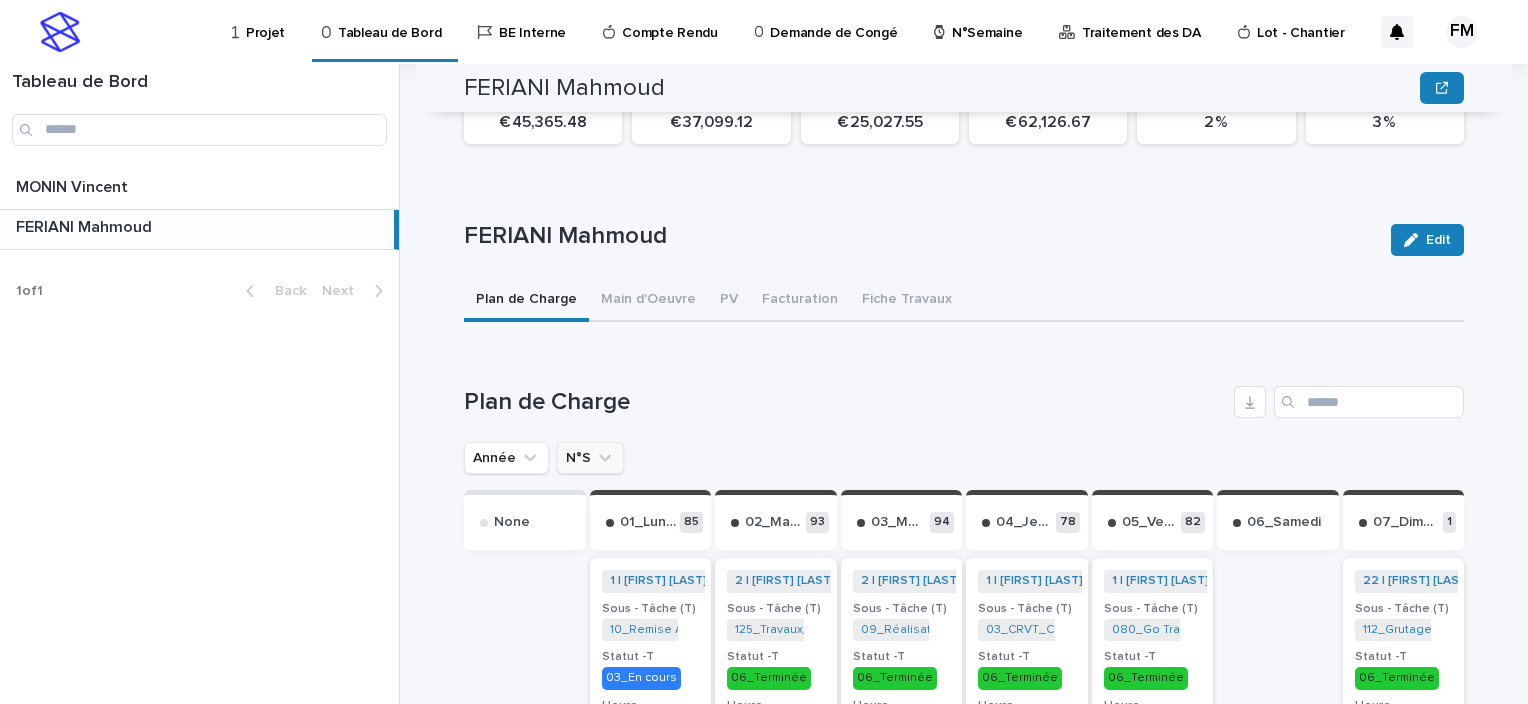 click on "N°S" at bounding box center (590, 458) 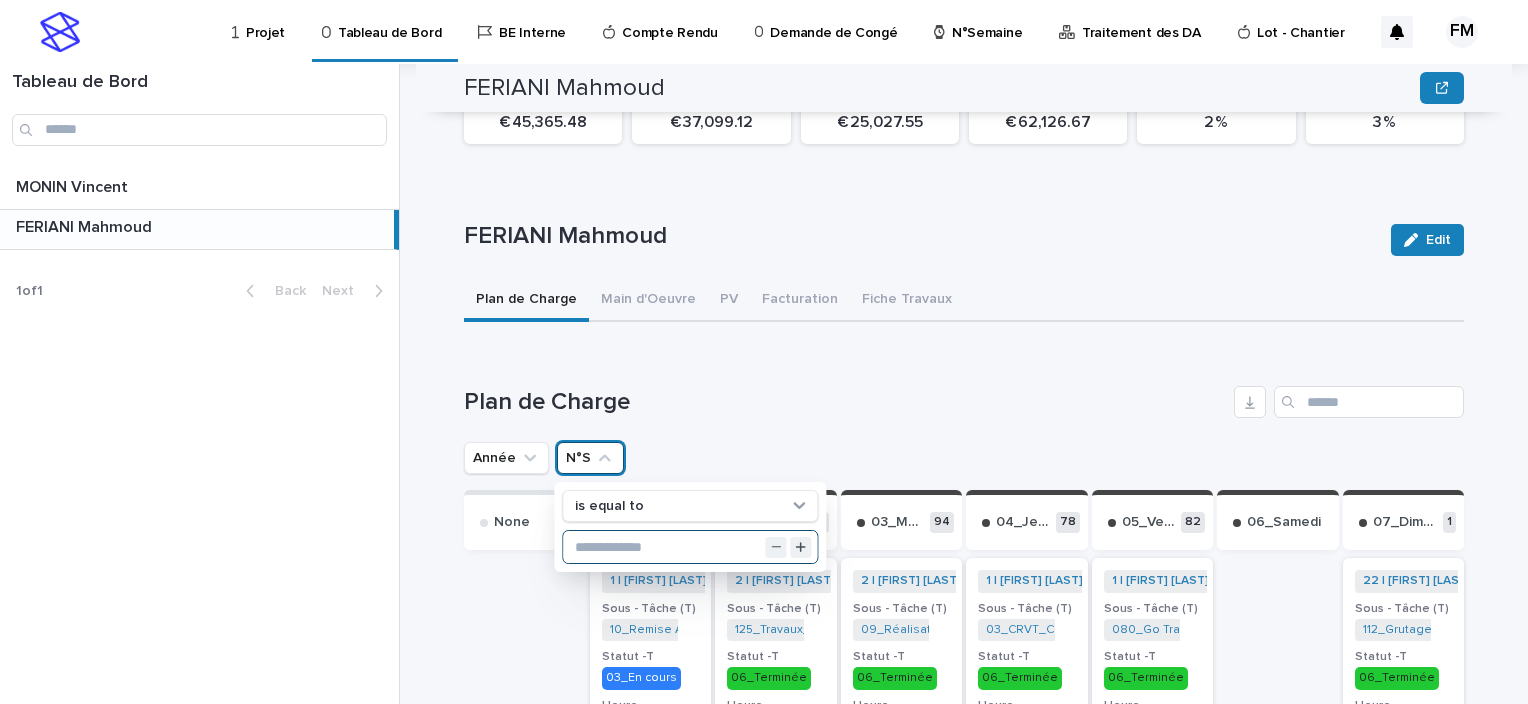 click at bounding box center (690, 547) 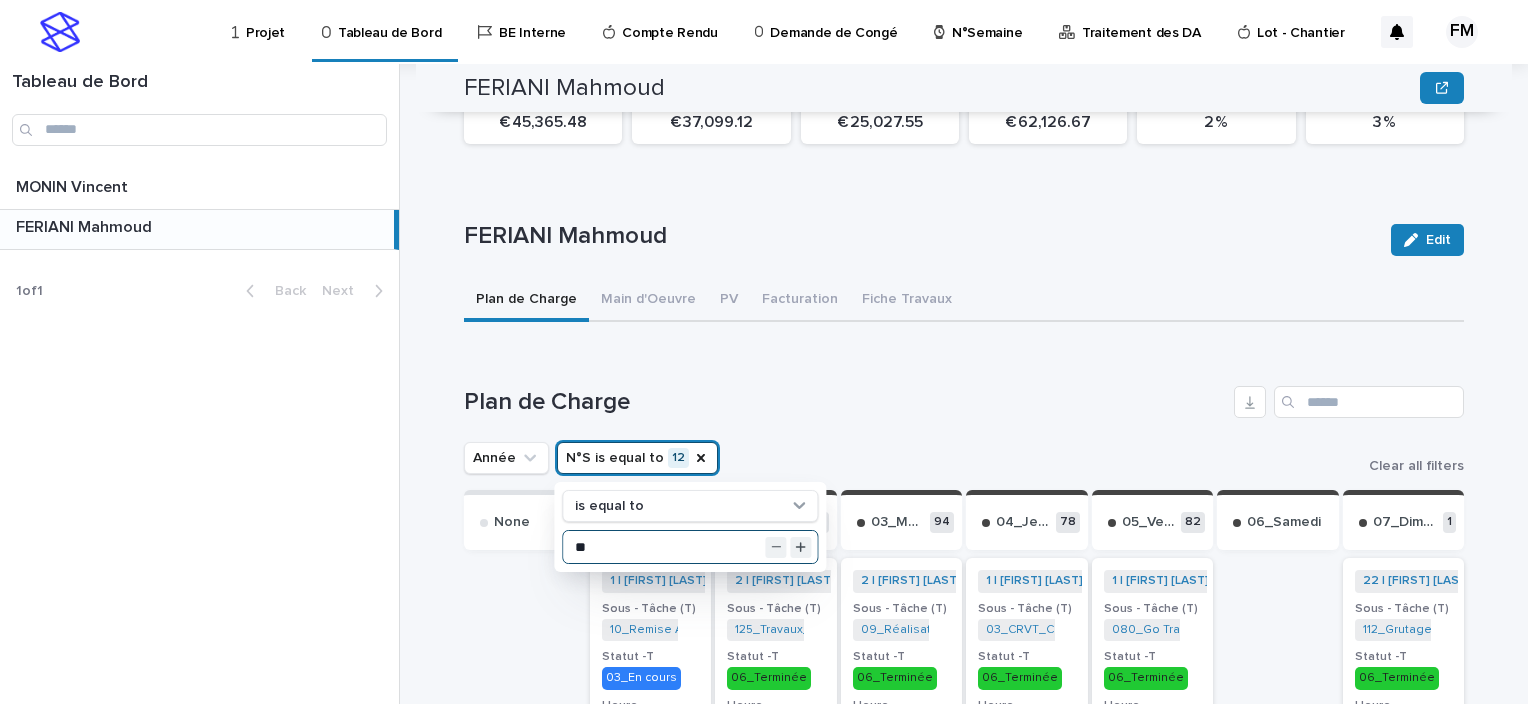 type on "*" 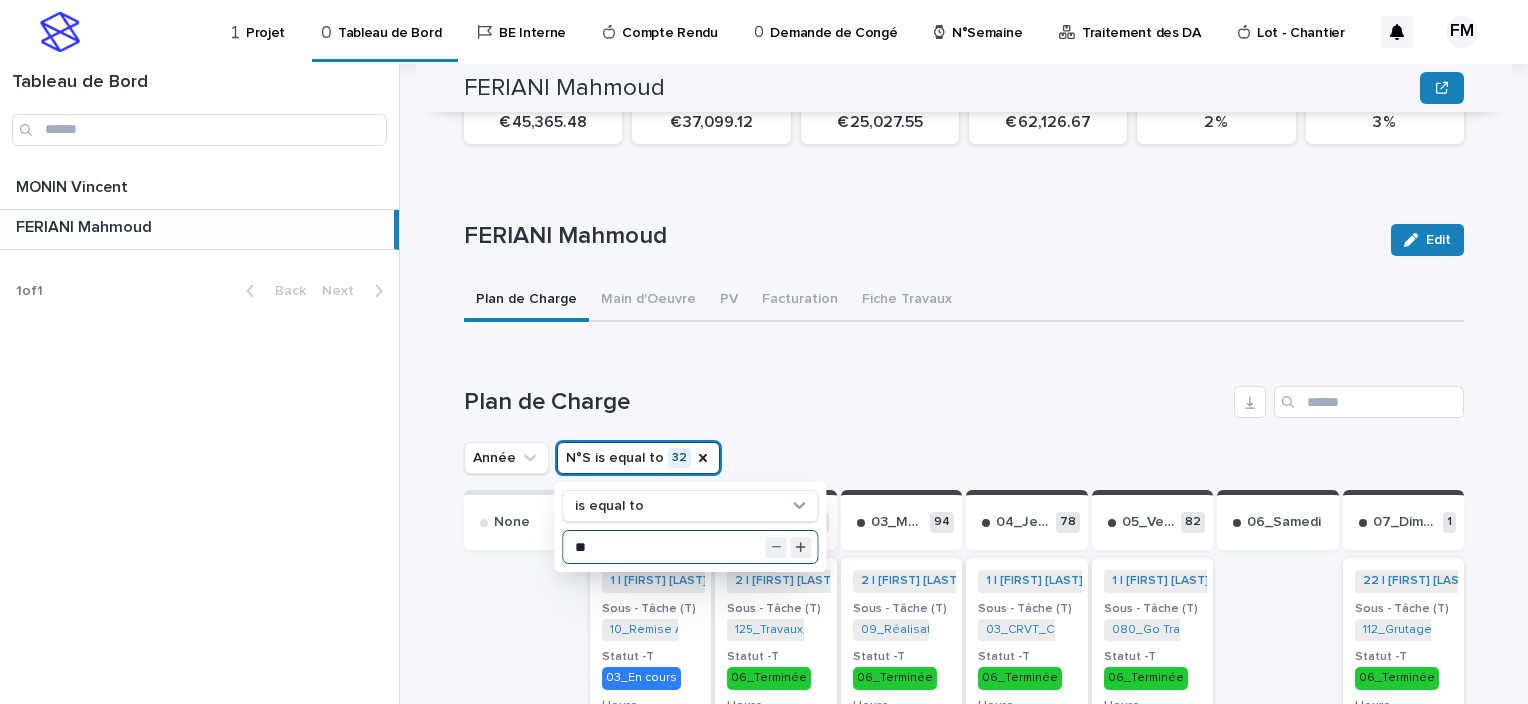 type on "**" 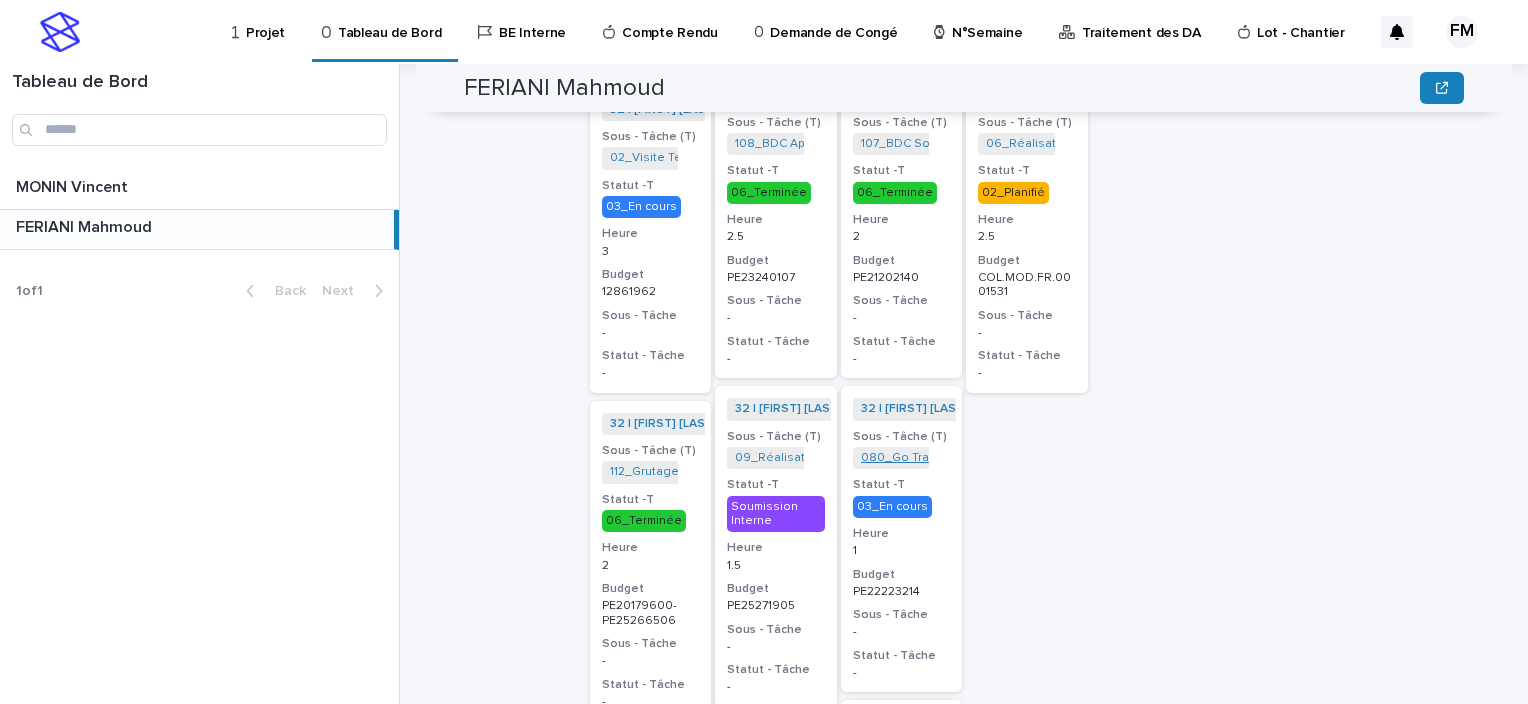 scroll, scrollTop: 1700, scrollLeft: 0, axis: vertical 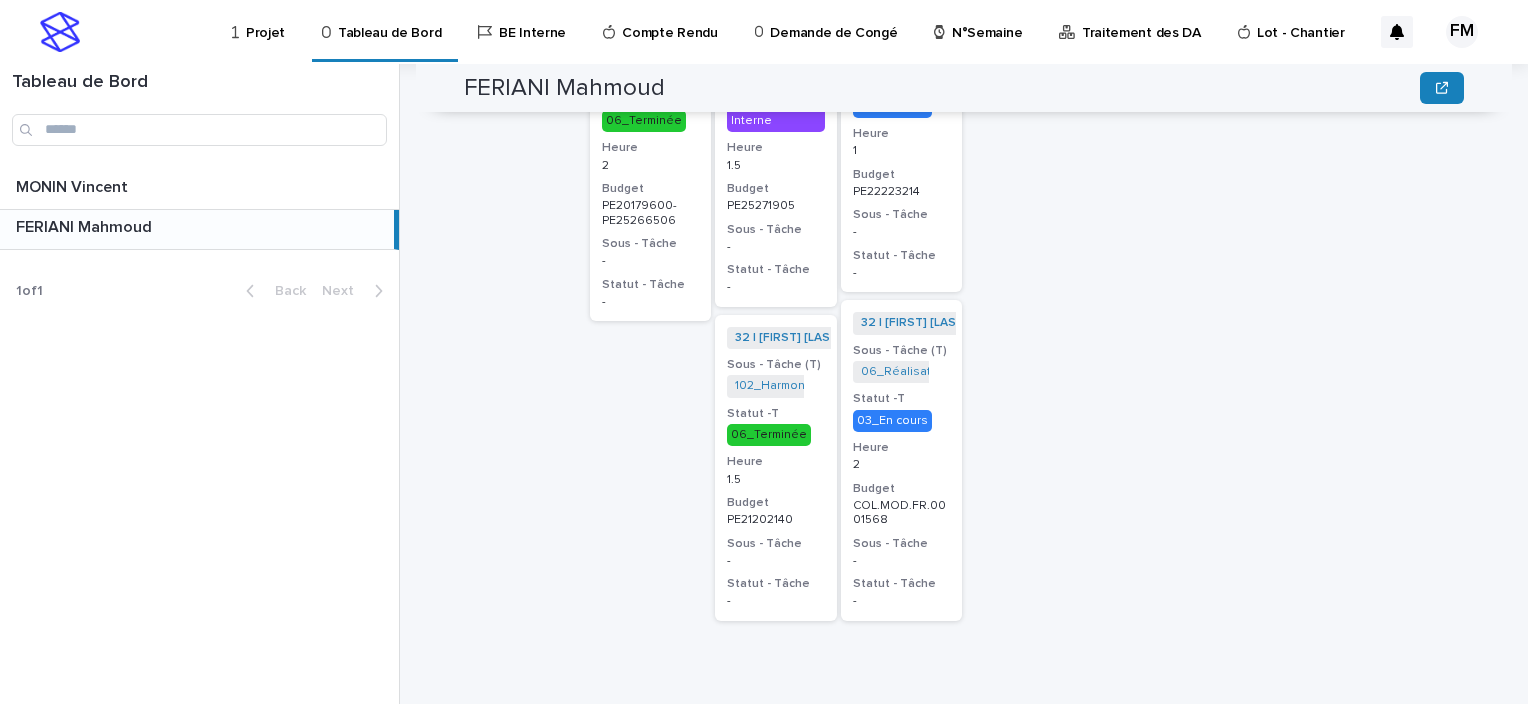 click on "Budget" at bounding box center (902, 489) 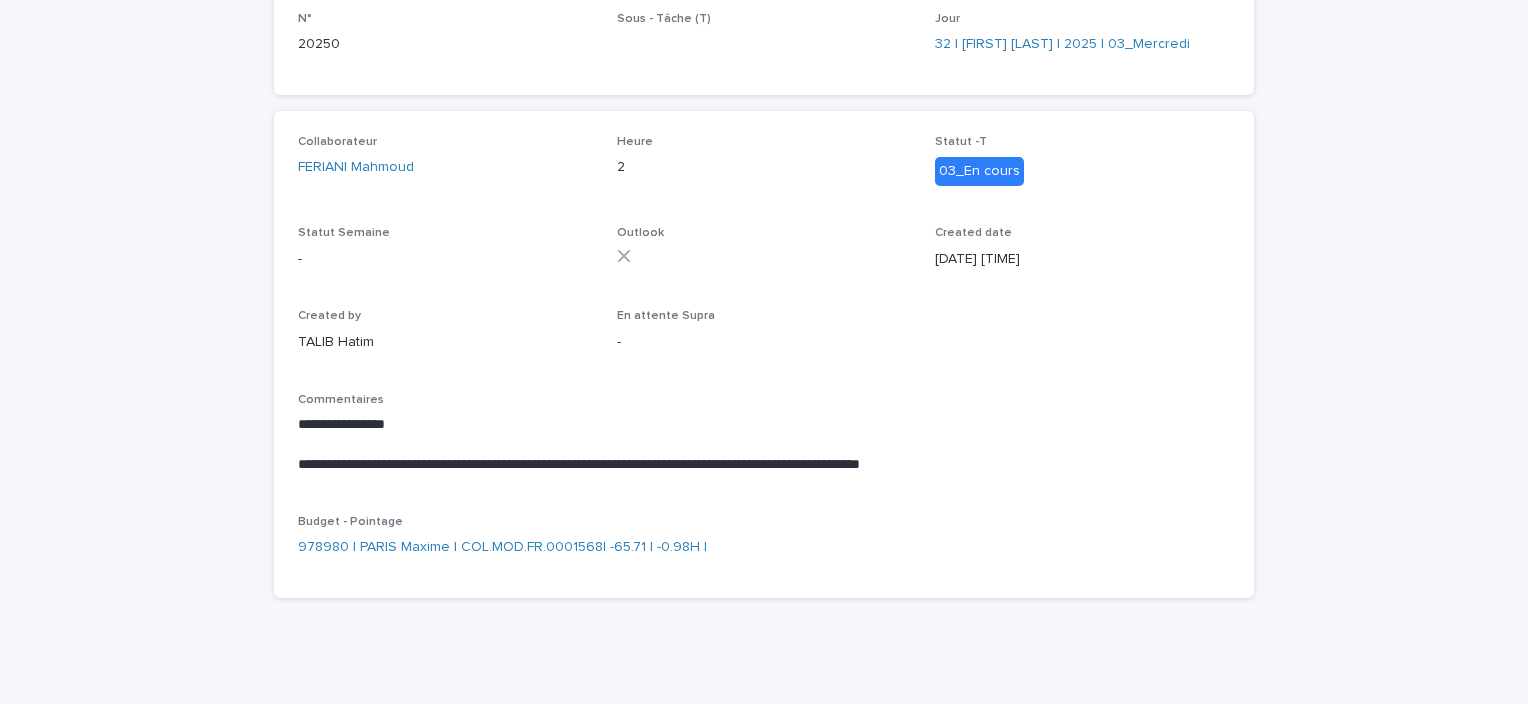 scroll, scrollTop: 237, scrollLeft: 0, axis: vertical 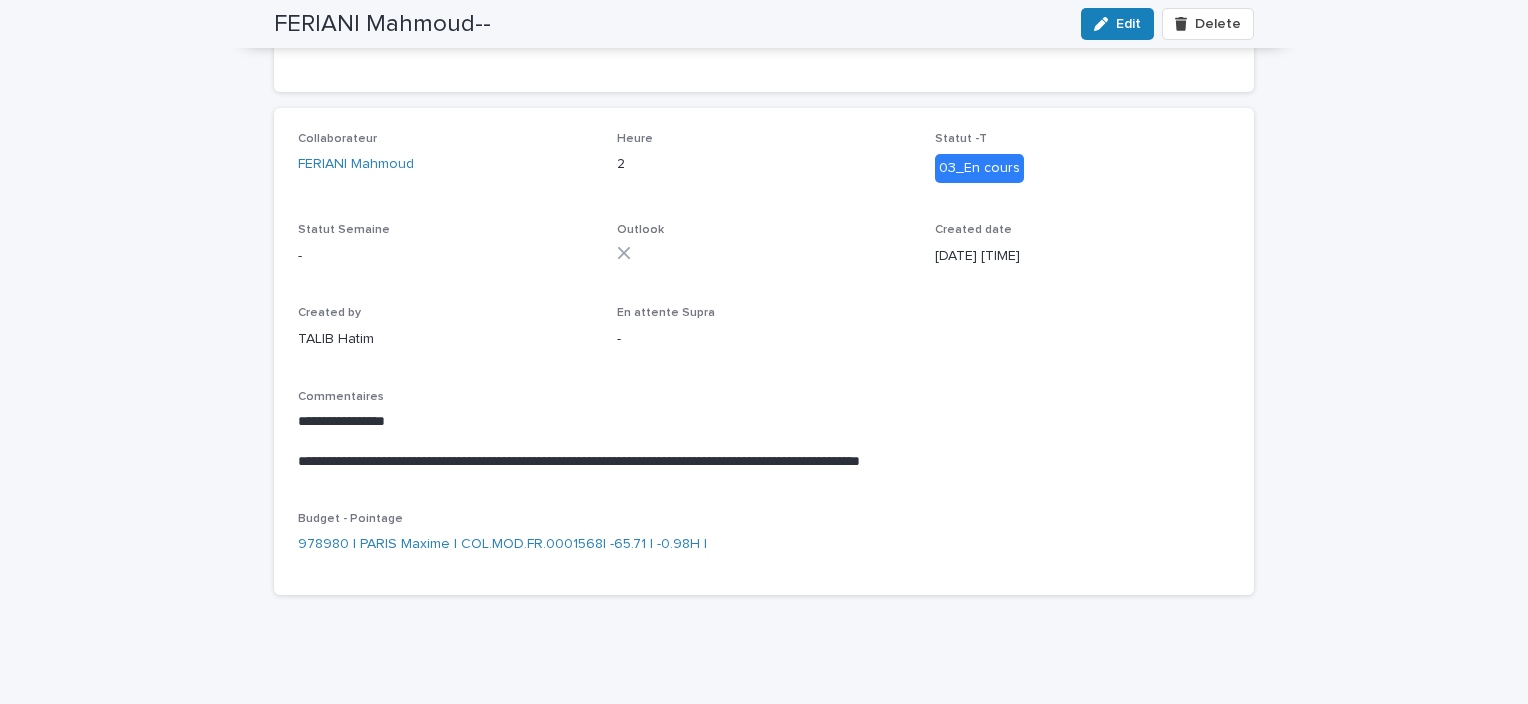 click on "**********" at bounding box center [764, 462] 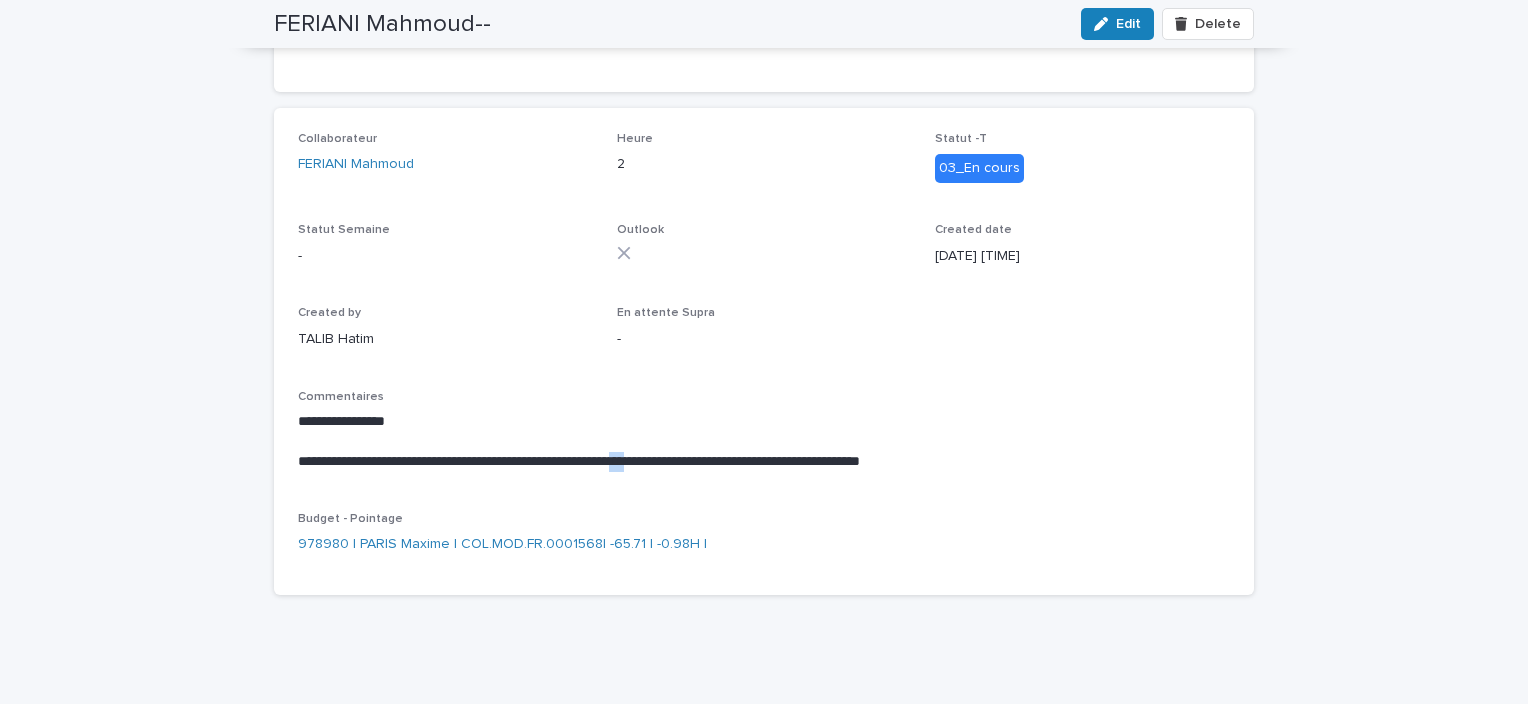 click on "**********" at bounding box center [764, 462] 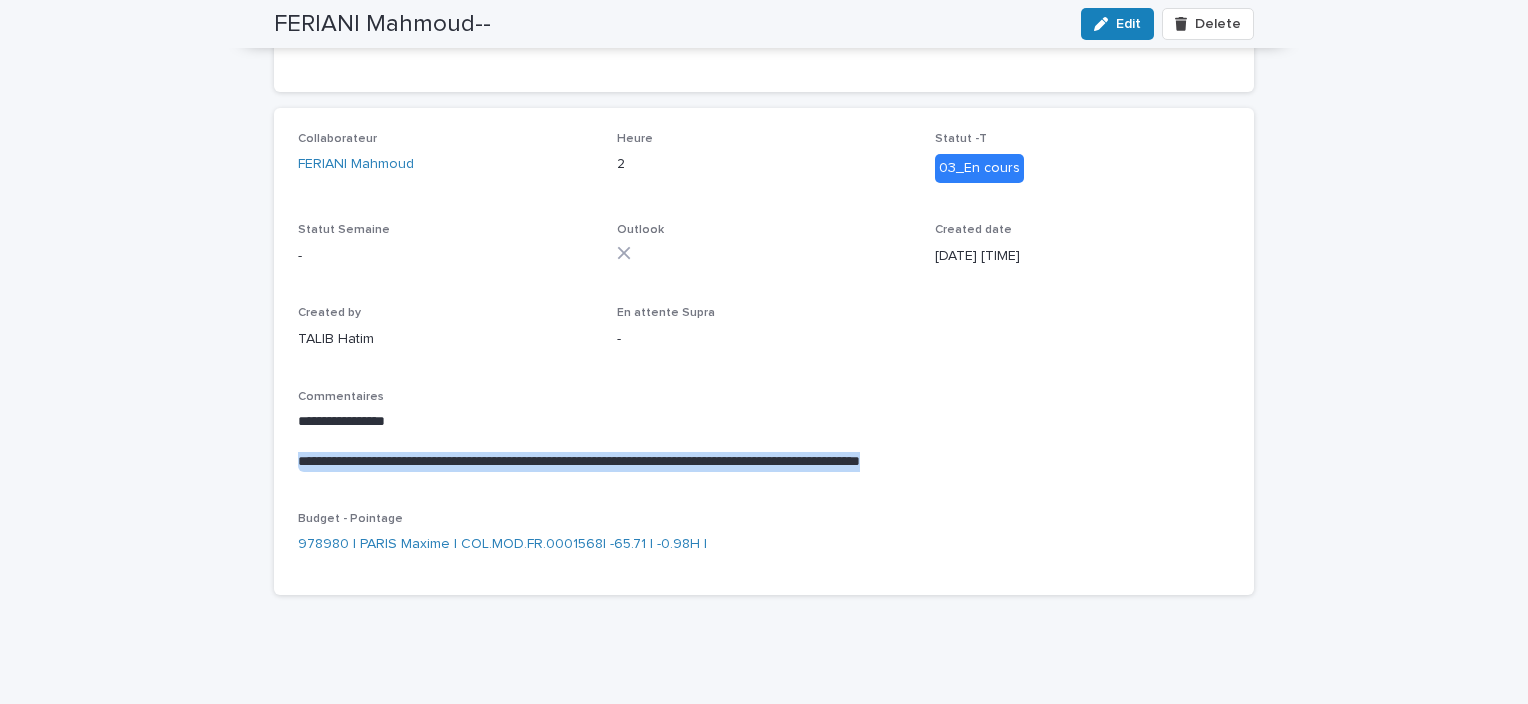 click on "**********" at bounding box center (764, 462) 